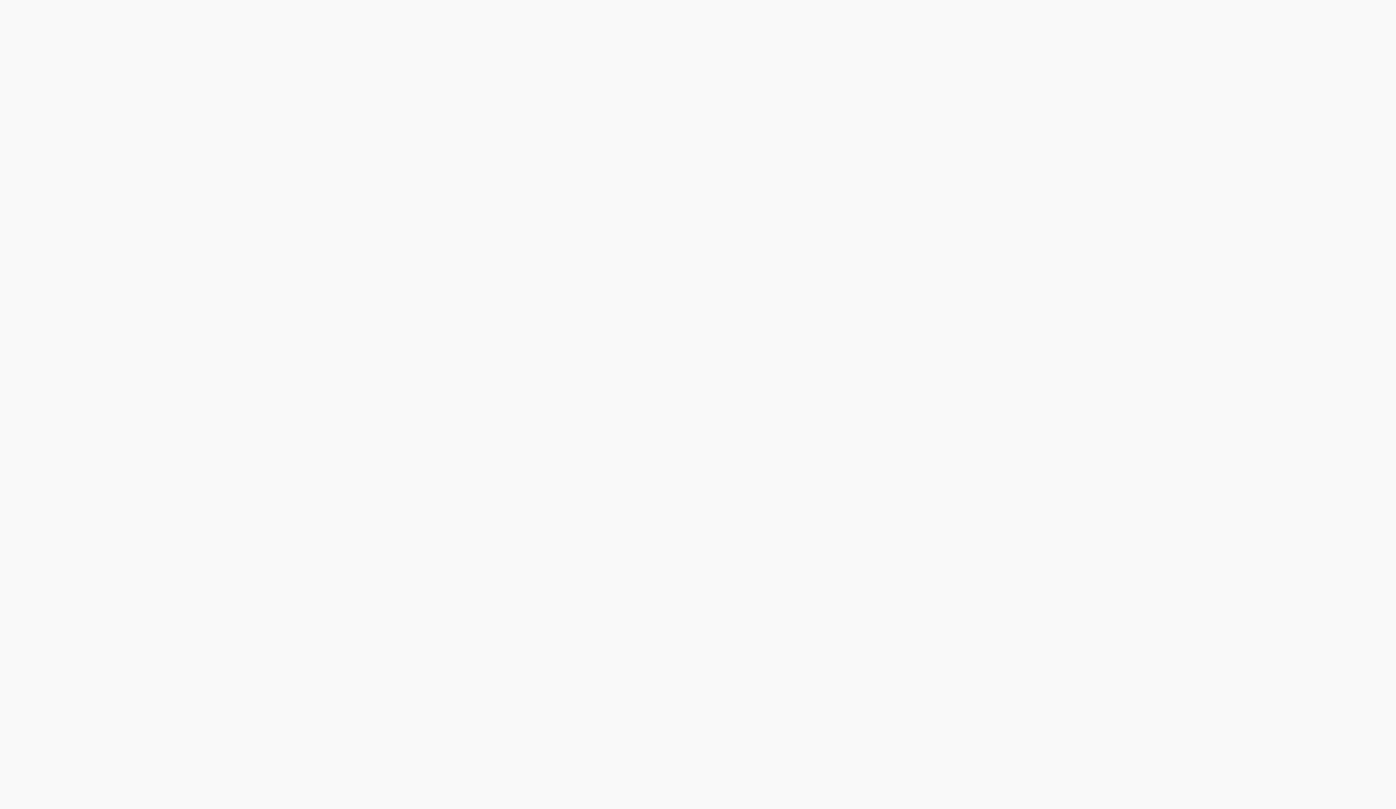 scroll, scrollTop: 0, scrollLeft: 0, axis: both 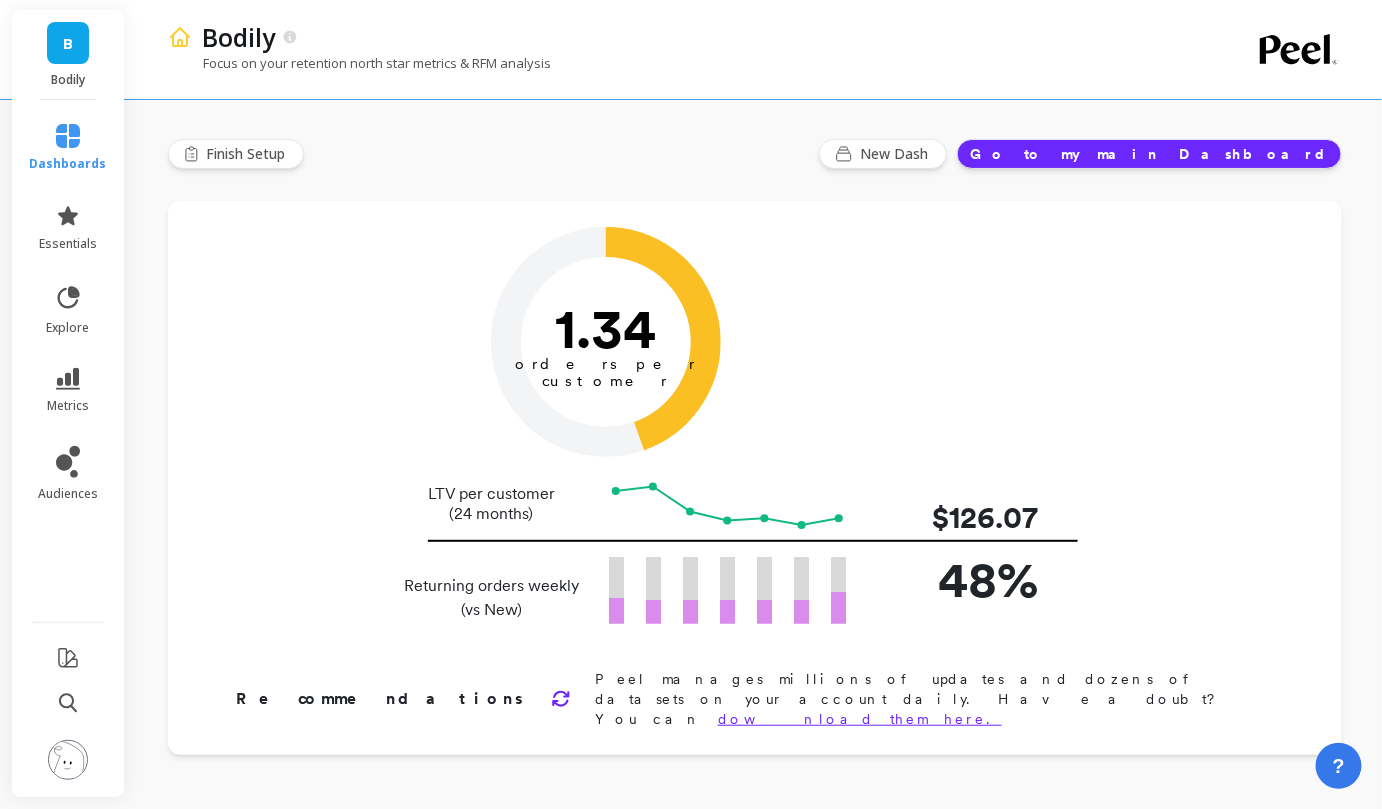 click on "B" at bounding box center (68, 43) 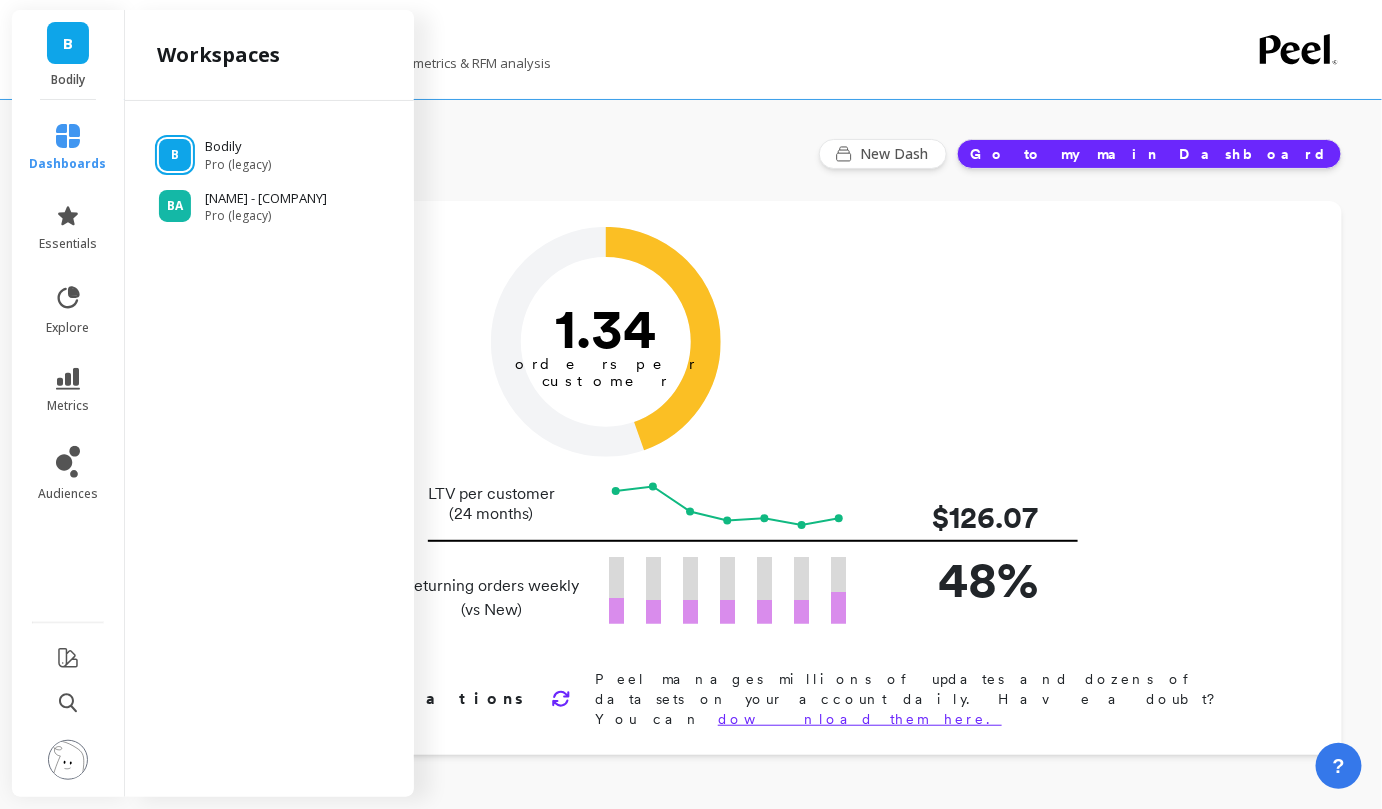 click on "Finish Setup New Dash Go to my main Dashboard" at bounding box center [755, 154] 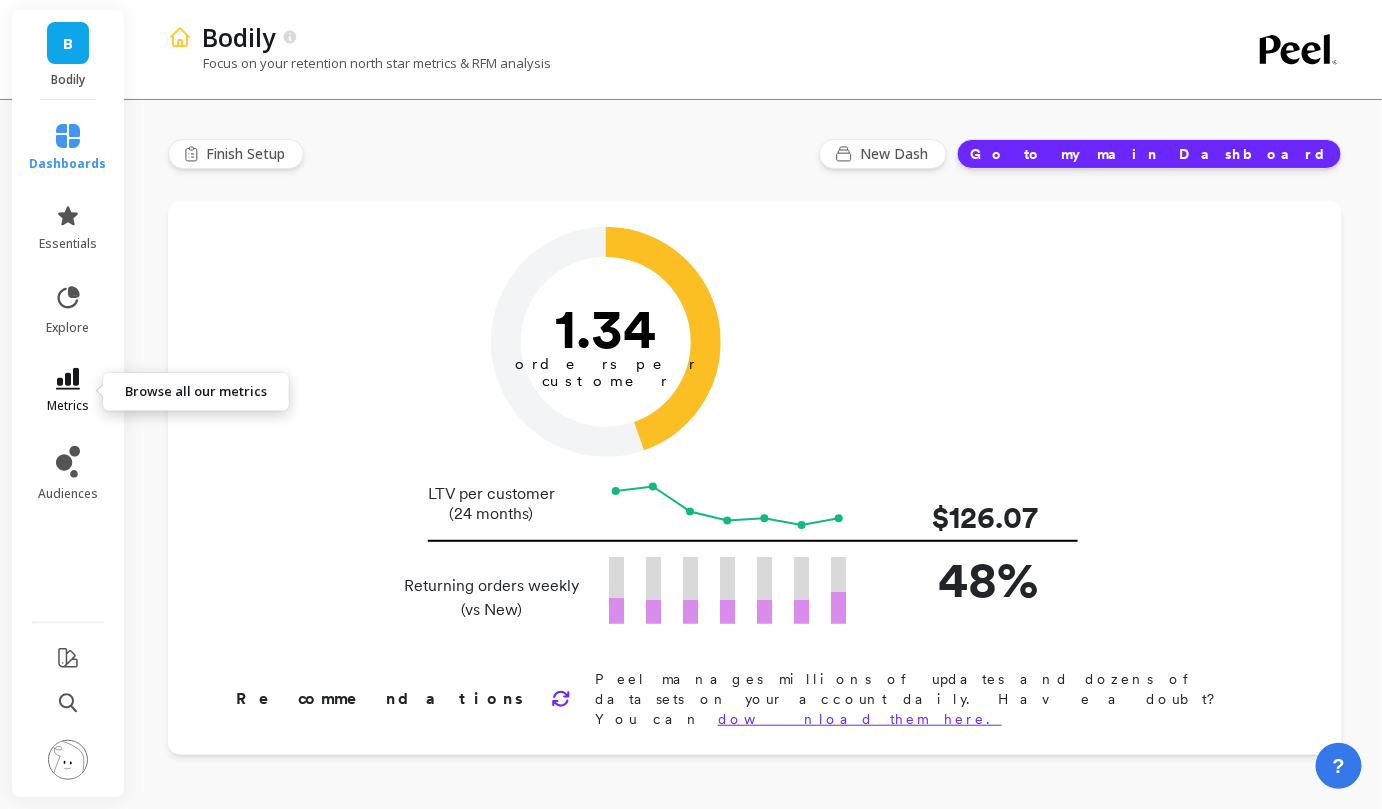 click on "metrics" at bounding box center [68, 391] 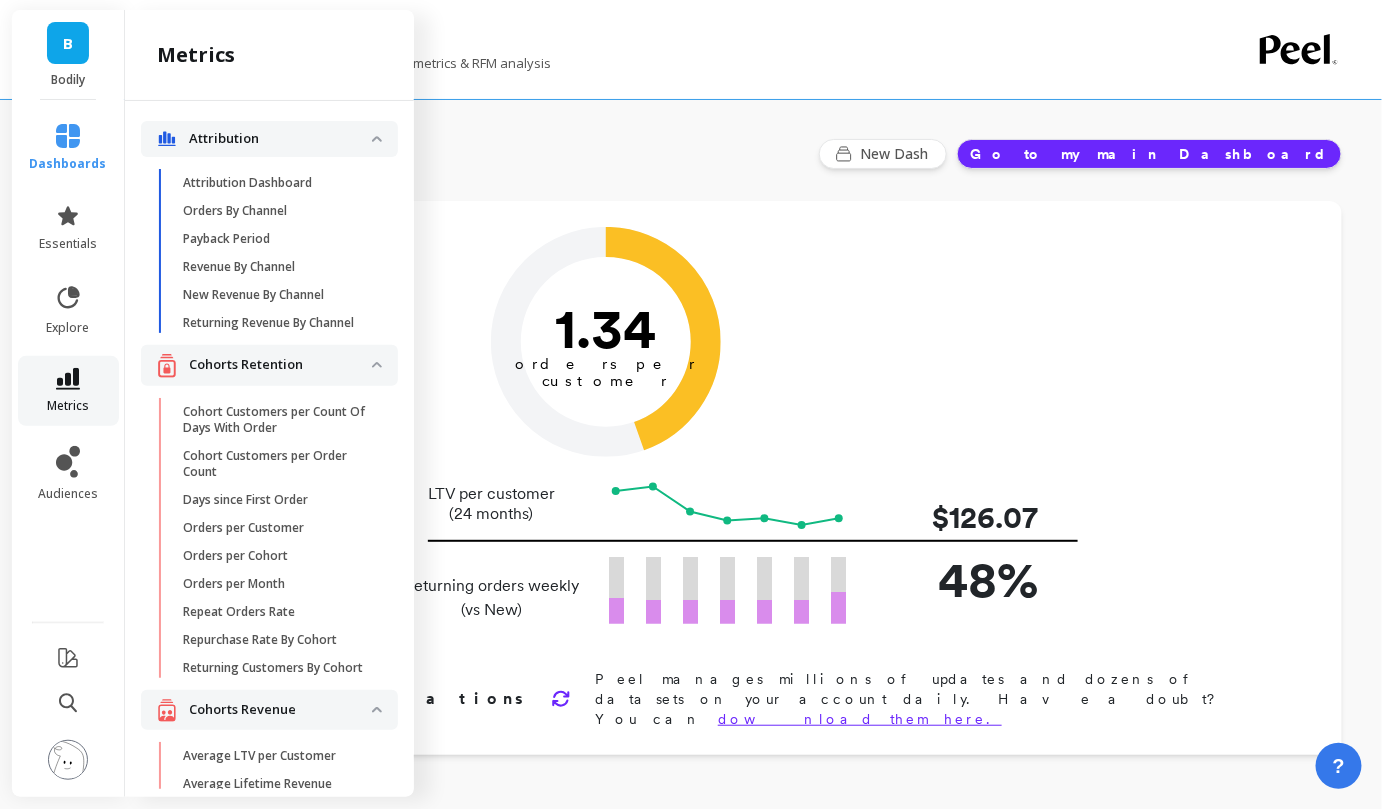 scroll, scrollTop: 2909, scrollLeft: 0, axis: vertical 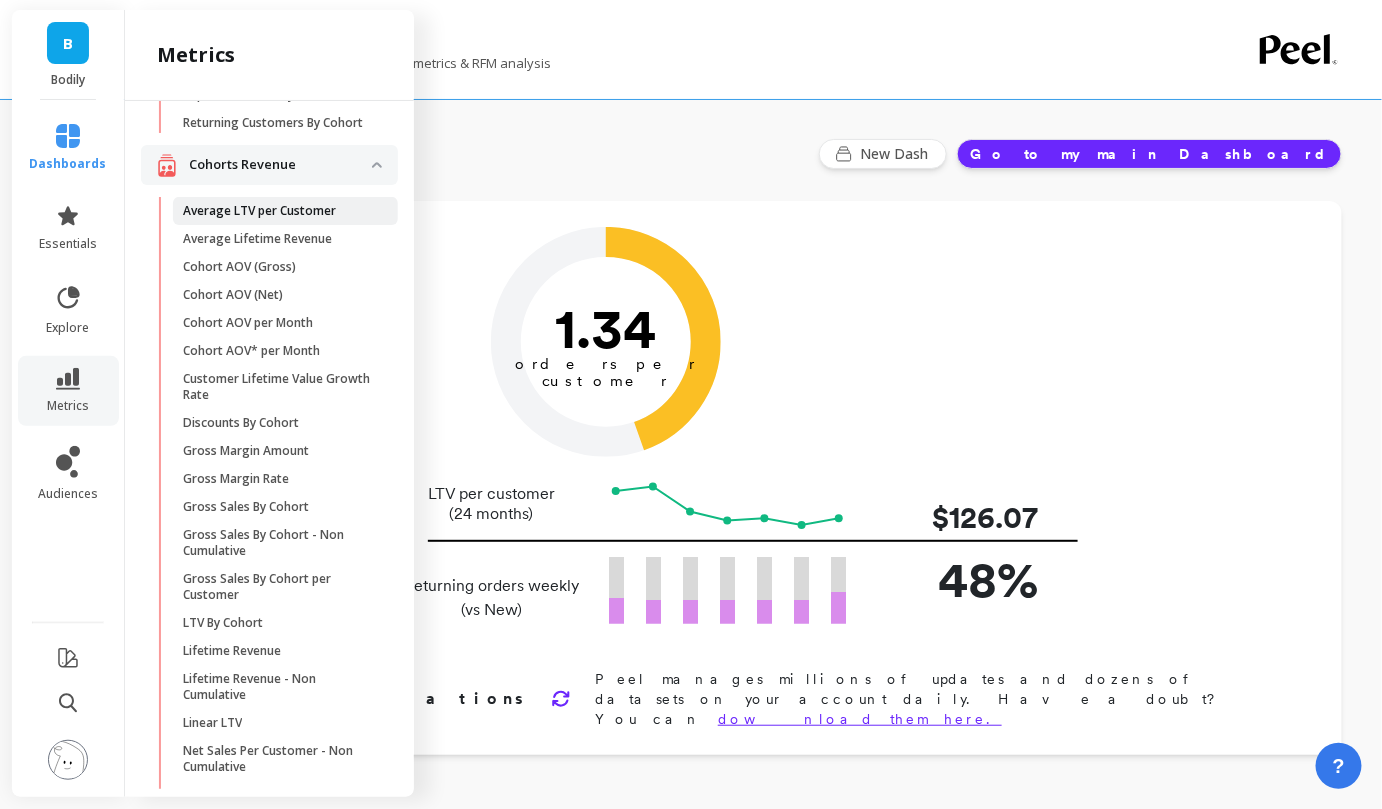 click on "Average LTV per Customer" at bounding box center [259, 211] 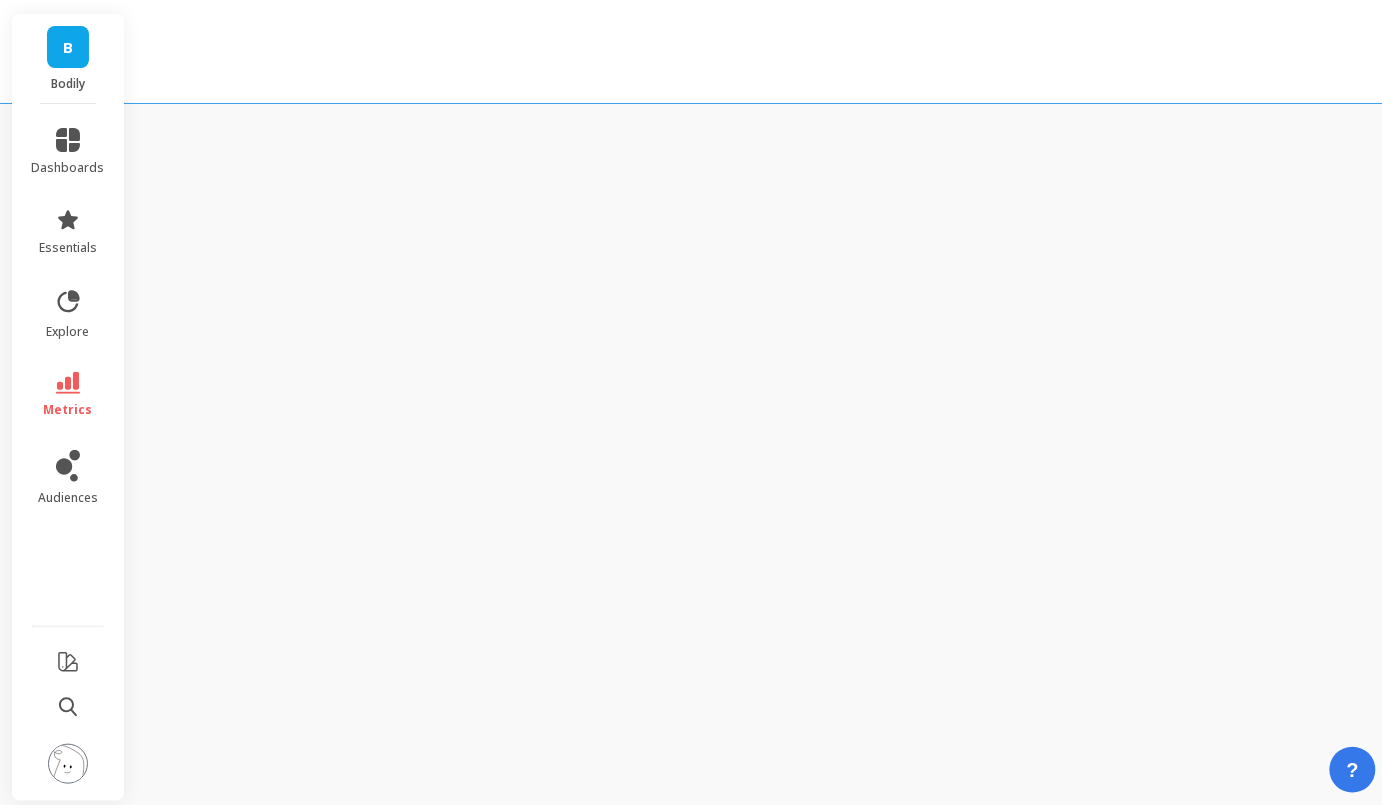 scroll, scrollTop: 0, scrollLeft: 0, axis: both 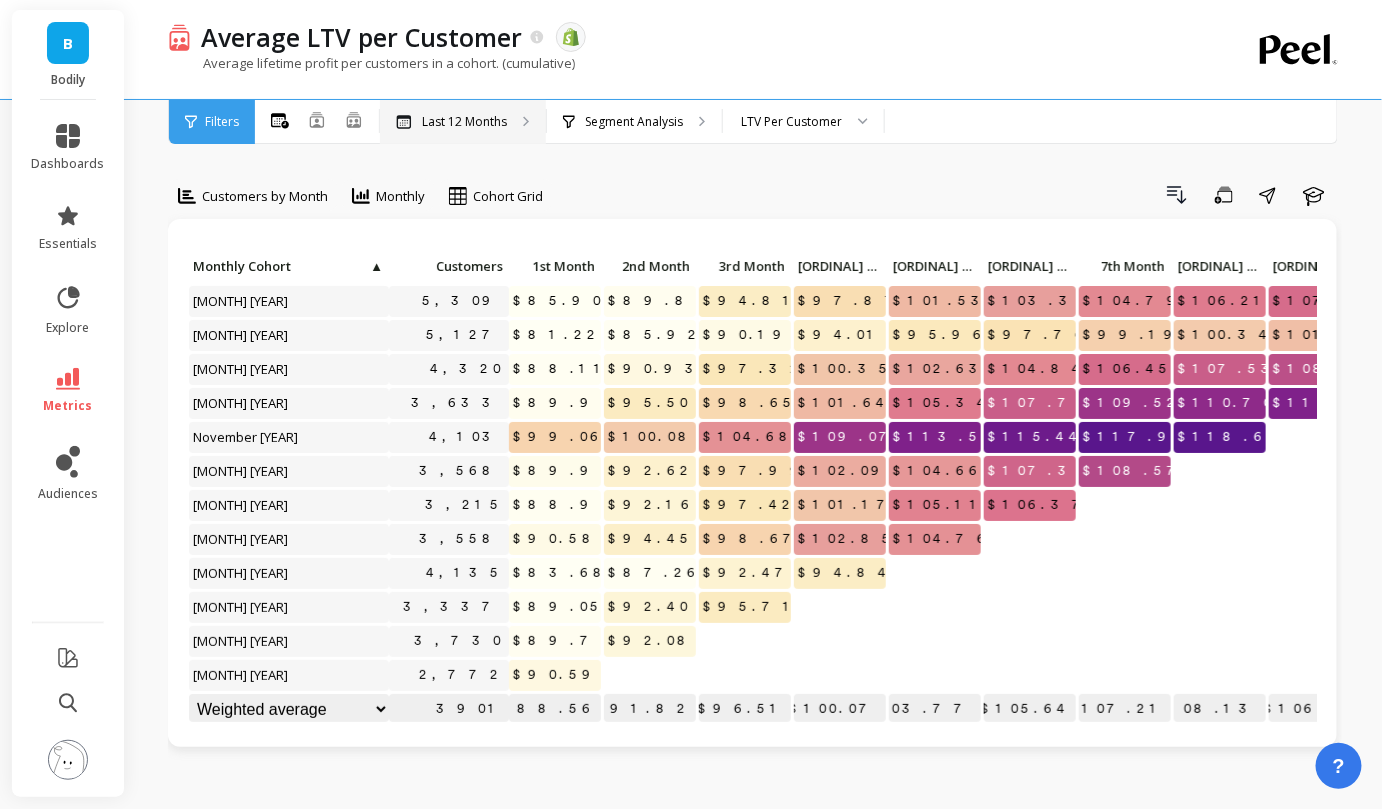 click on "Last 12 Months" at bounding box center [463, 122] 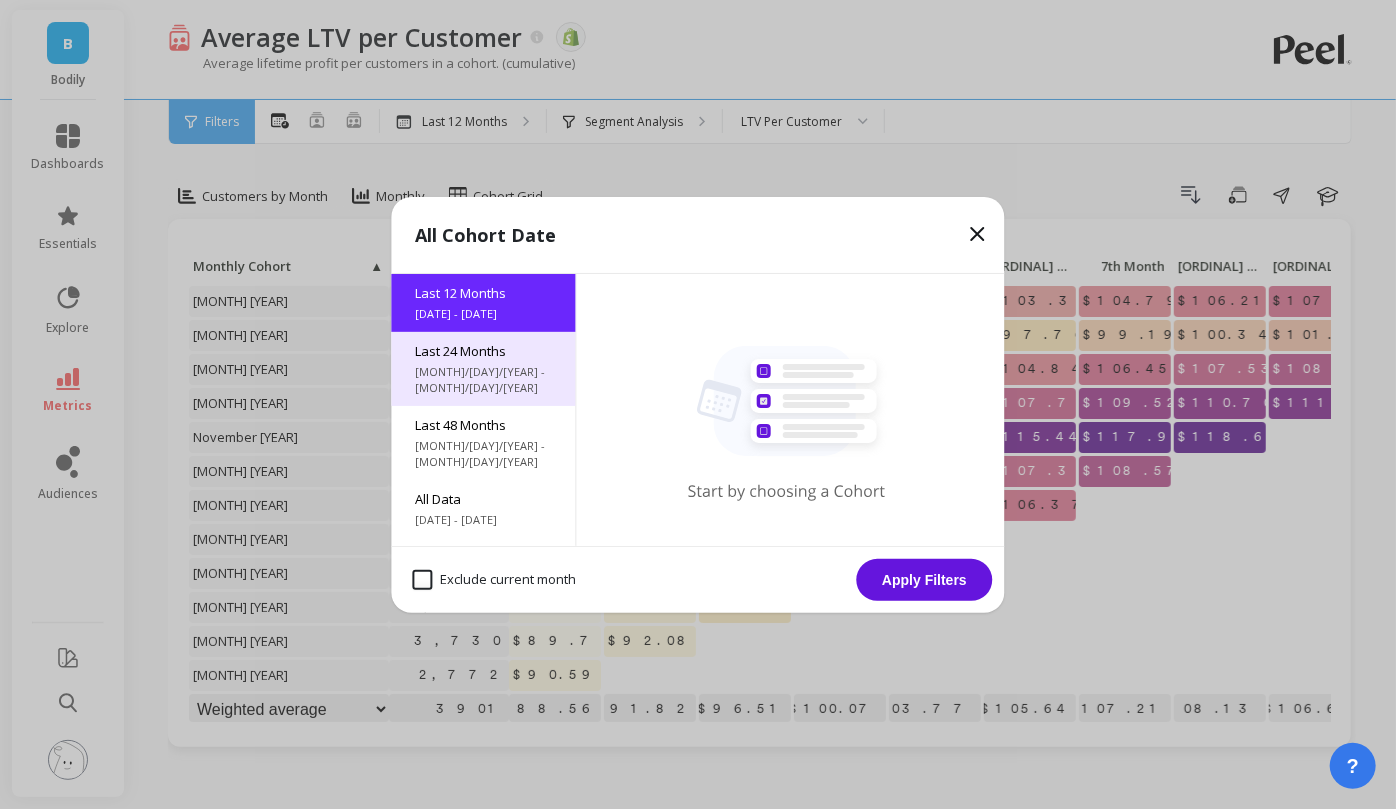 click on "Last 24 Months" at bounding box center (484, 351) 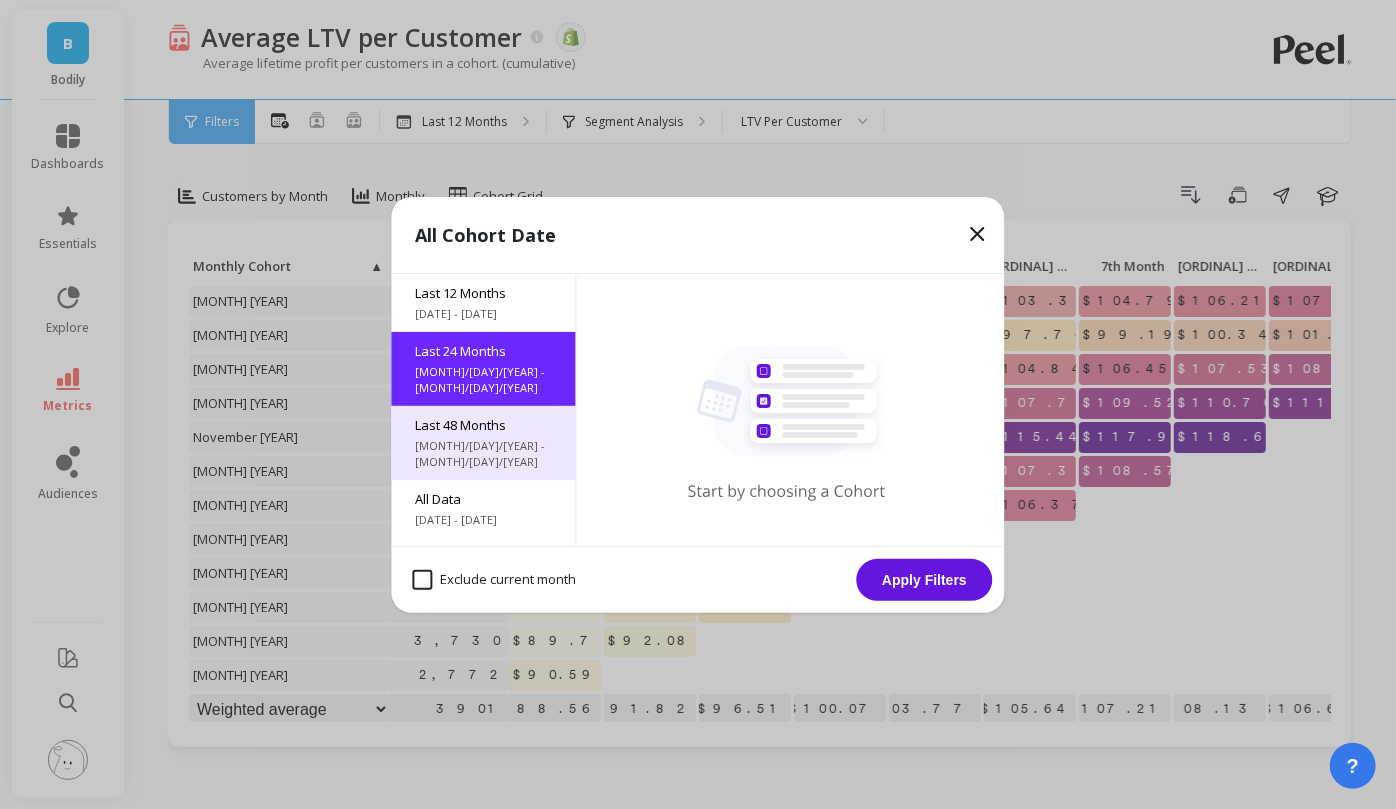 click on "7/1/2021 - 7/1/2025" at bounding box center [484, 314] 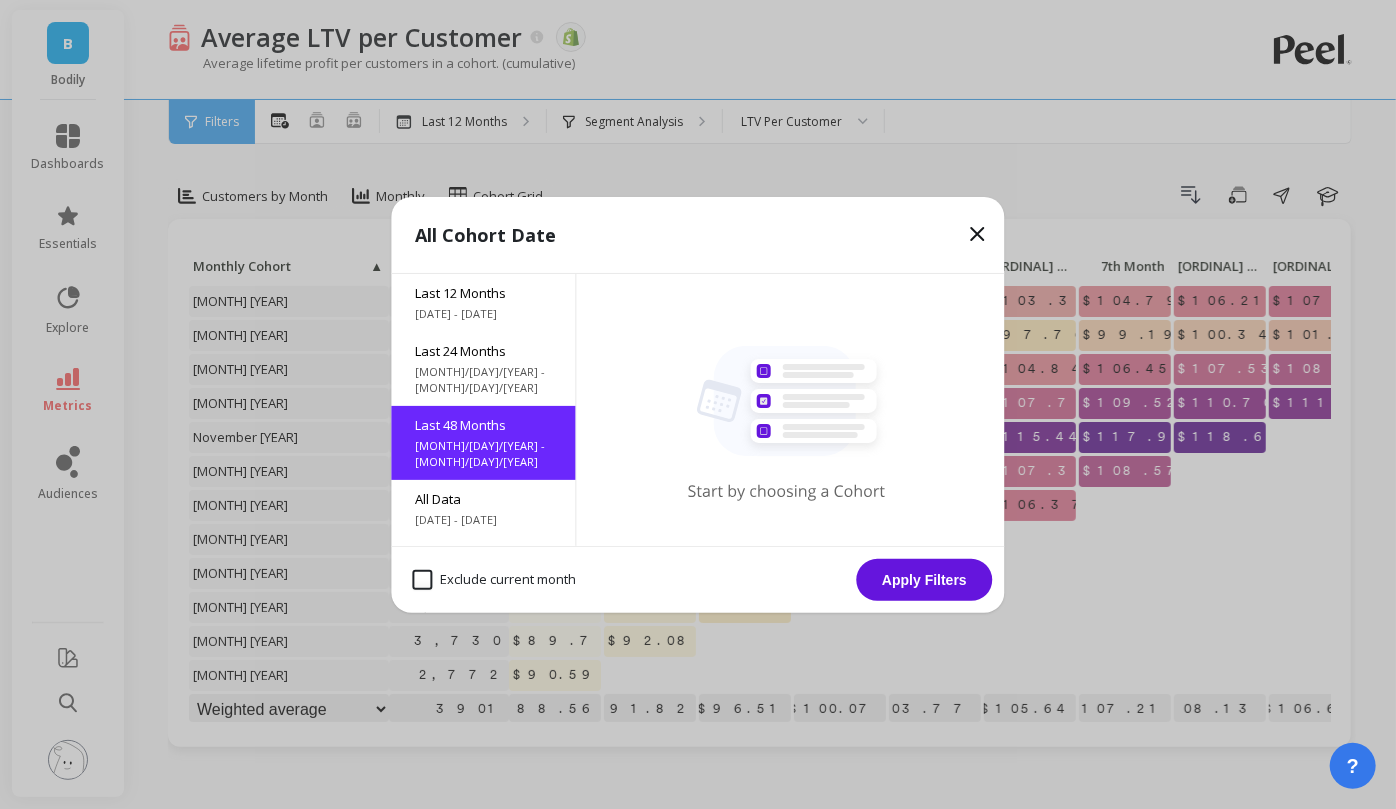 click on "Apply Filters" at bounding box center [925, 580] 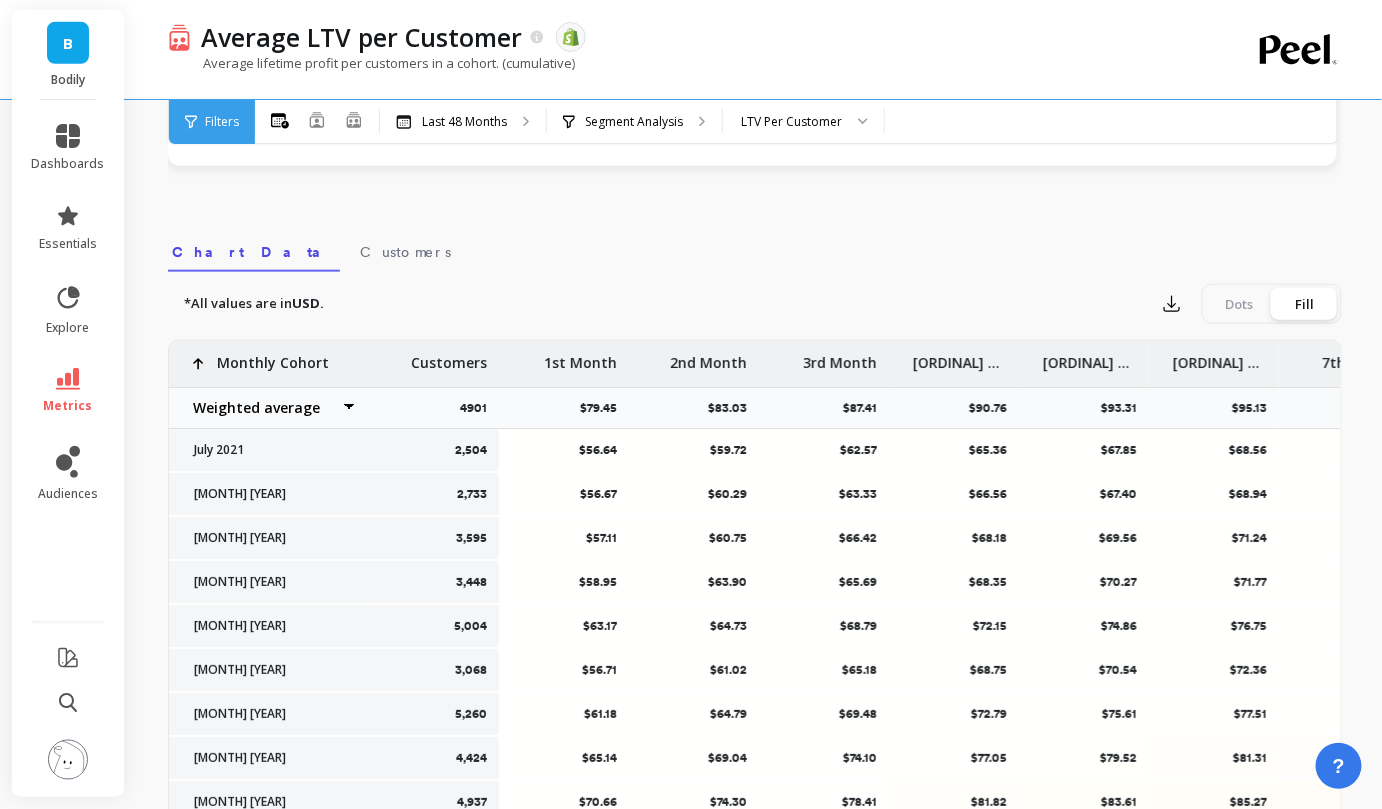 scroll, scrollTop: 727, scrollLeft: 0, axis: vertical 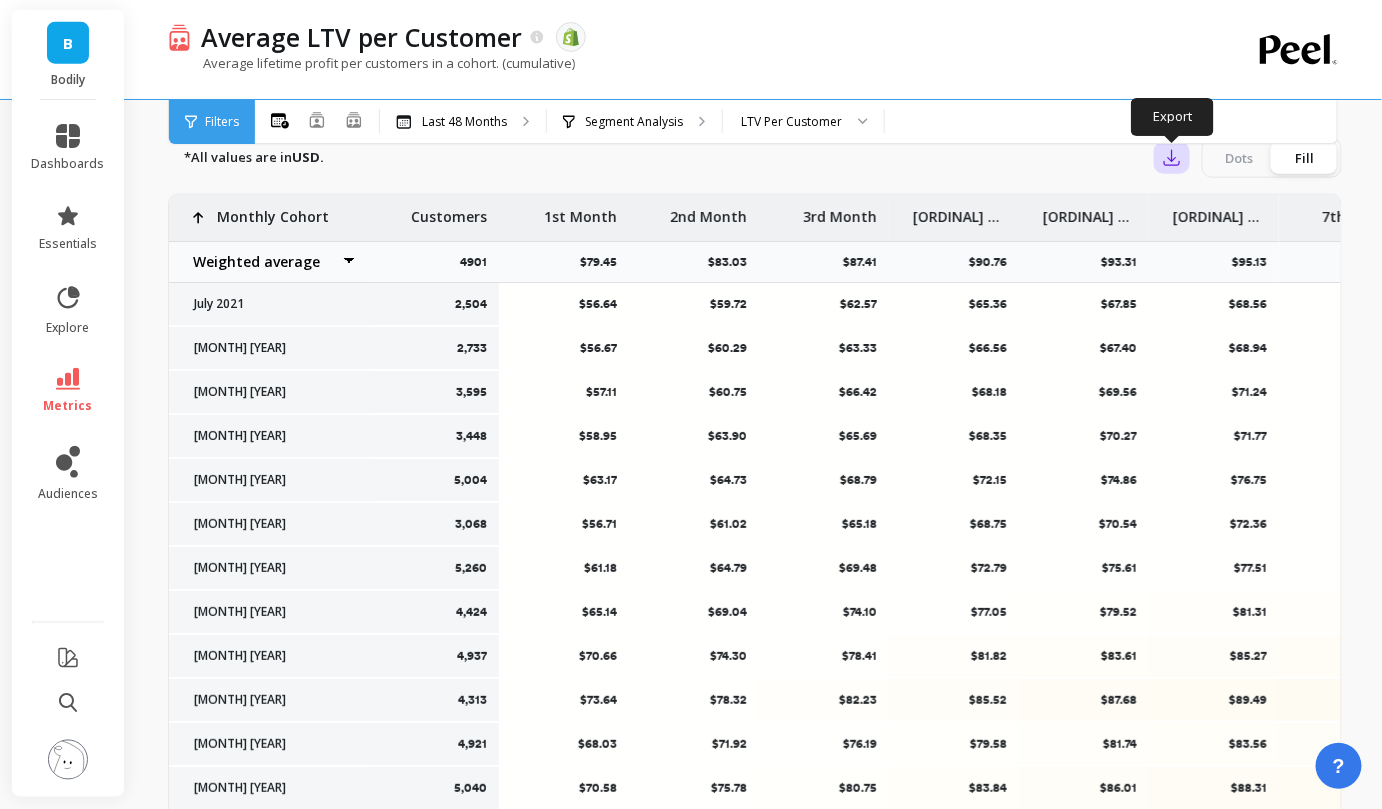 click at bounding box center [1172, 158] 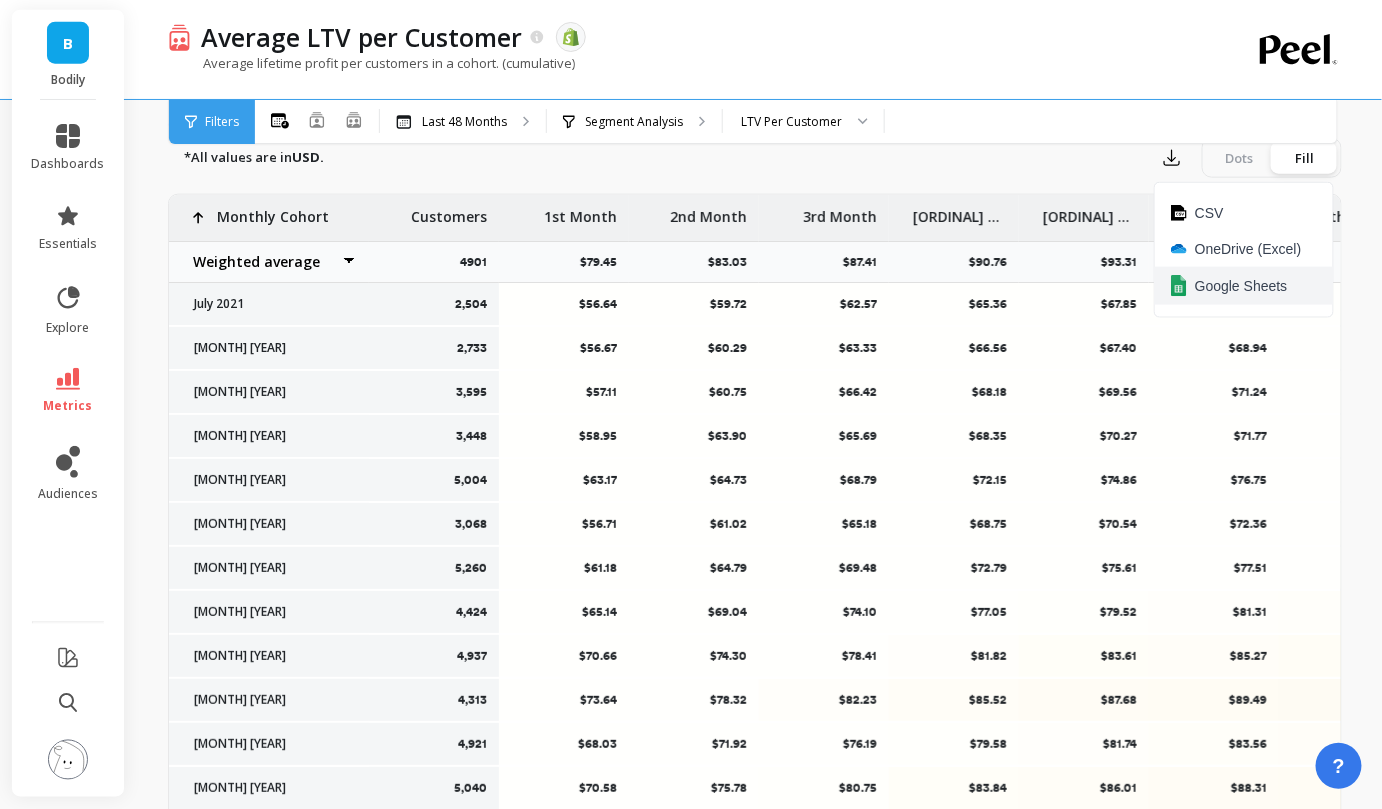 click on "Google Sheets" at bounding box center [1209, 213] 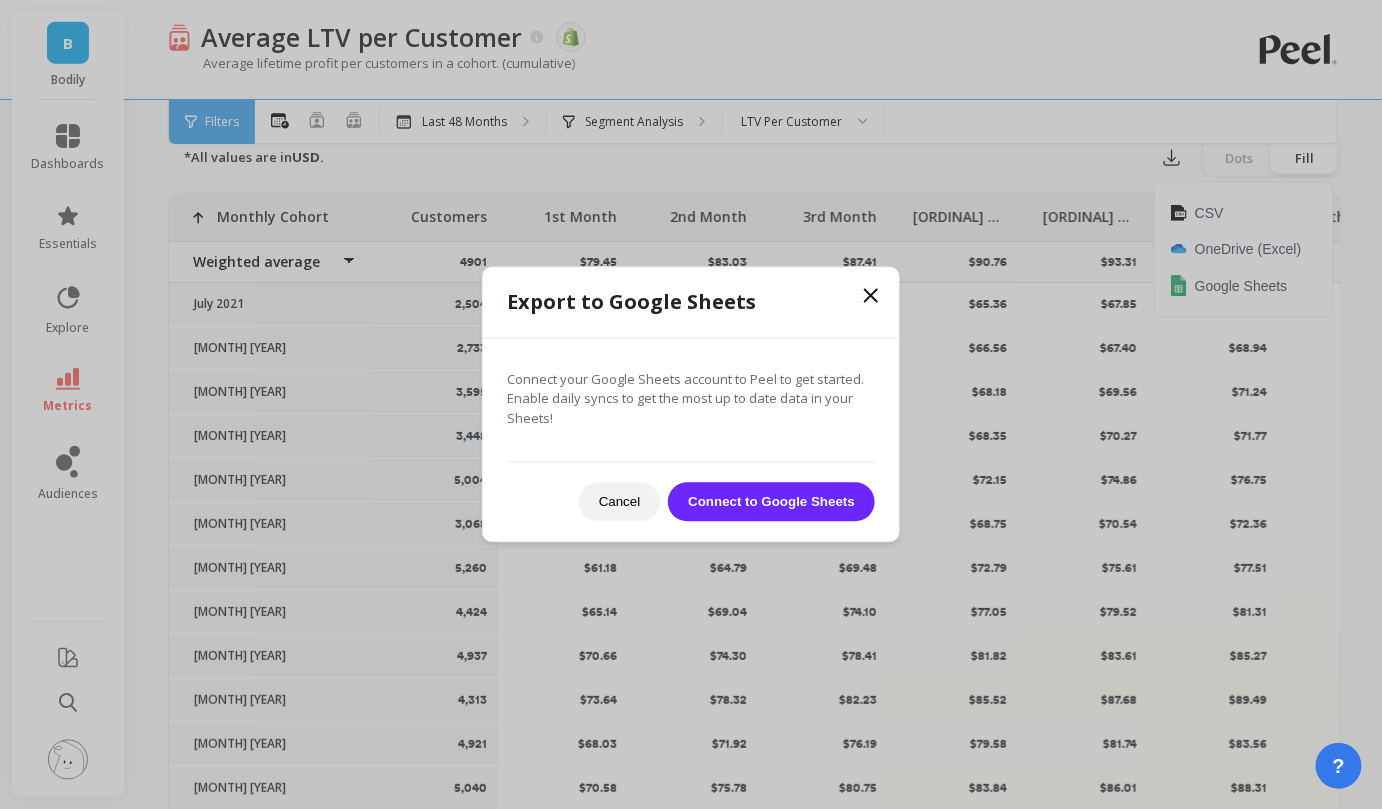 click on "Connect to Google Sheets" at bounding box center (771, 502) 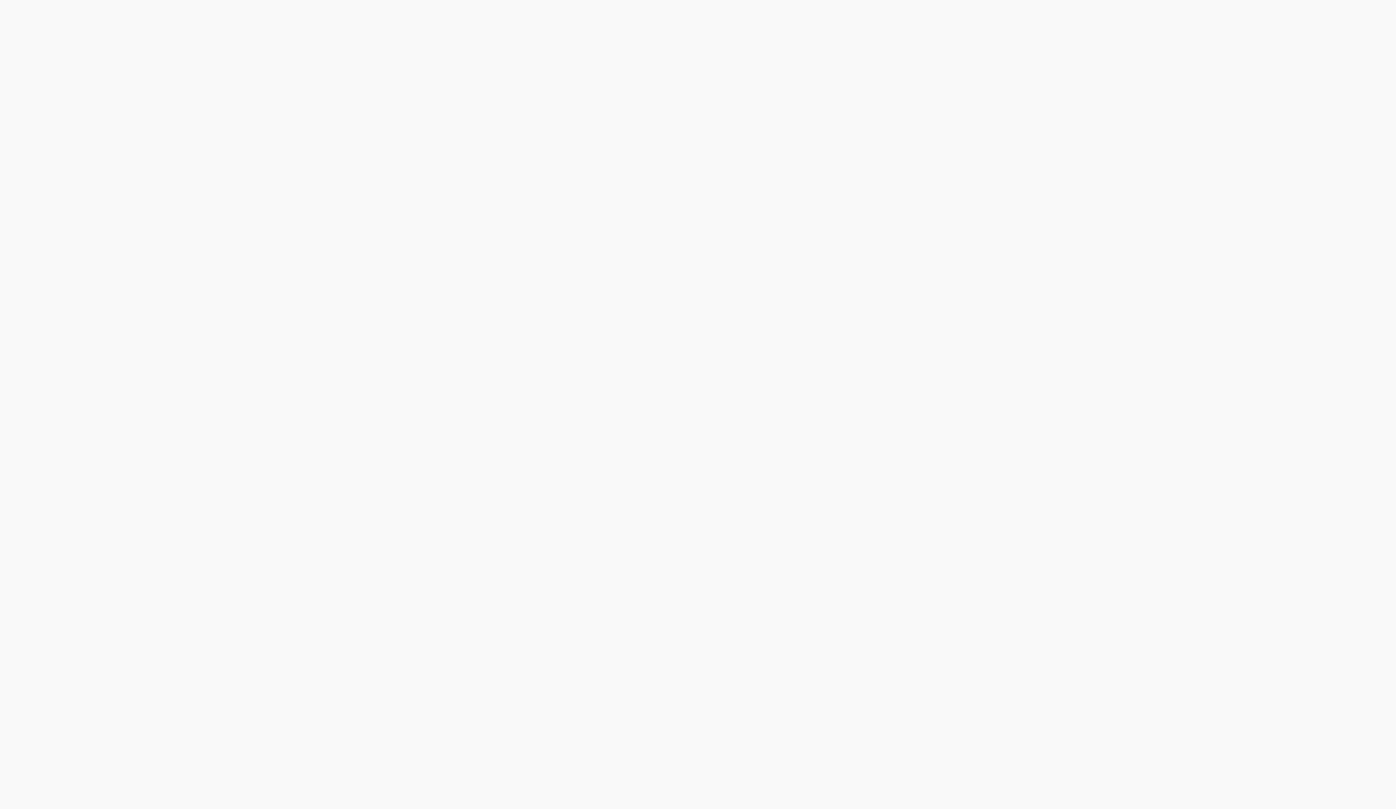 scroll, scrollTop: 0, scrollLeft: 0, axis: both 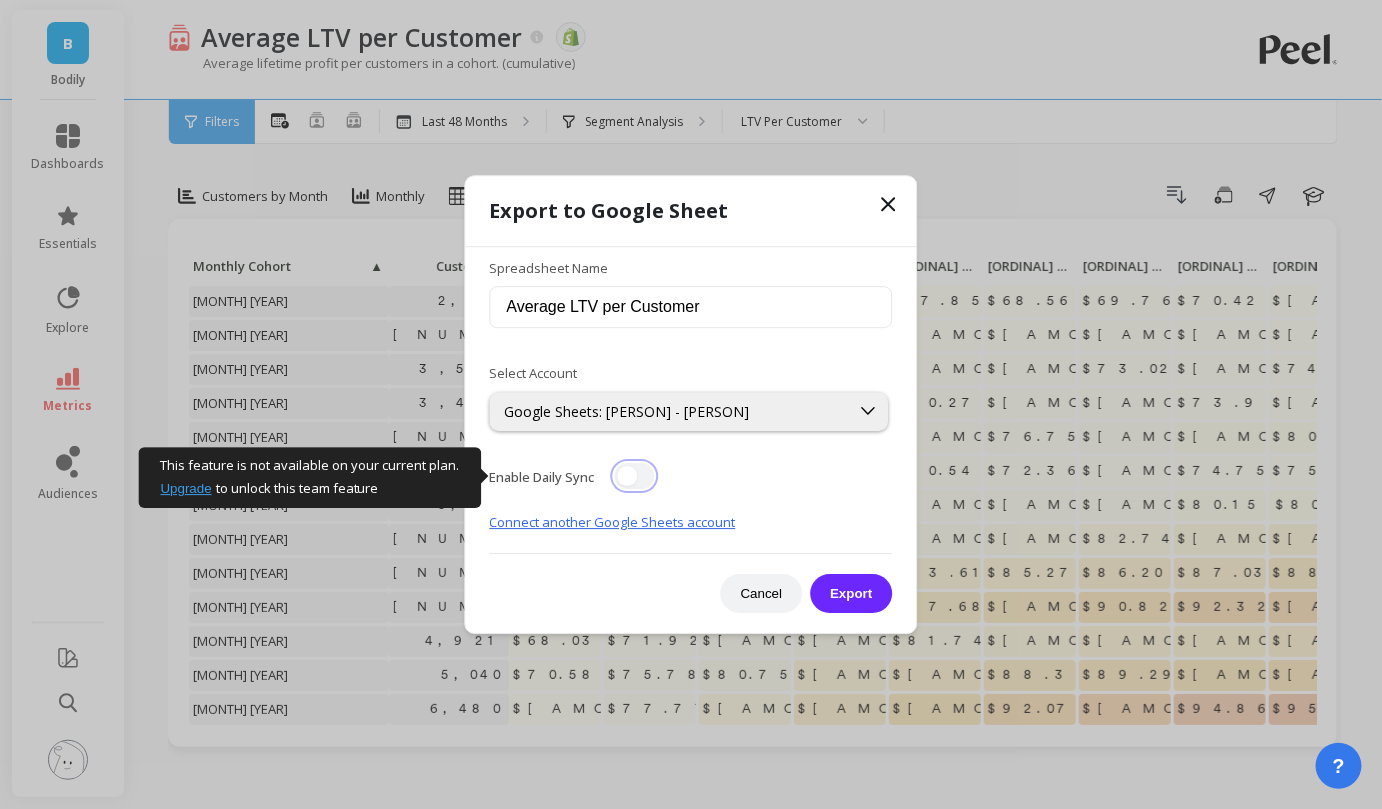 click at bounding box center (635, 476) 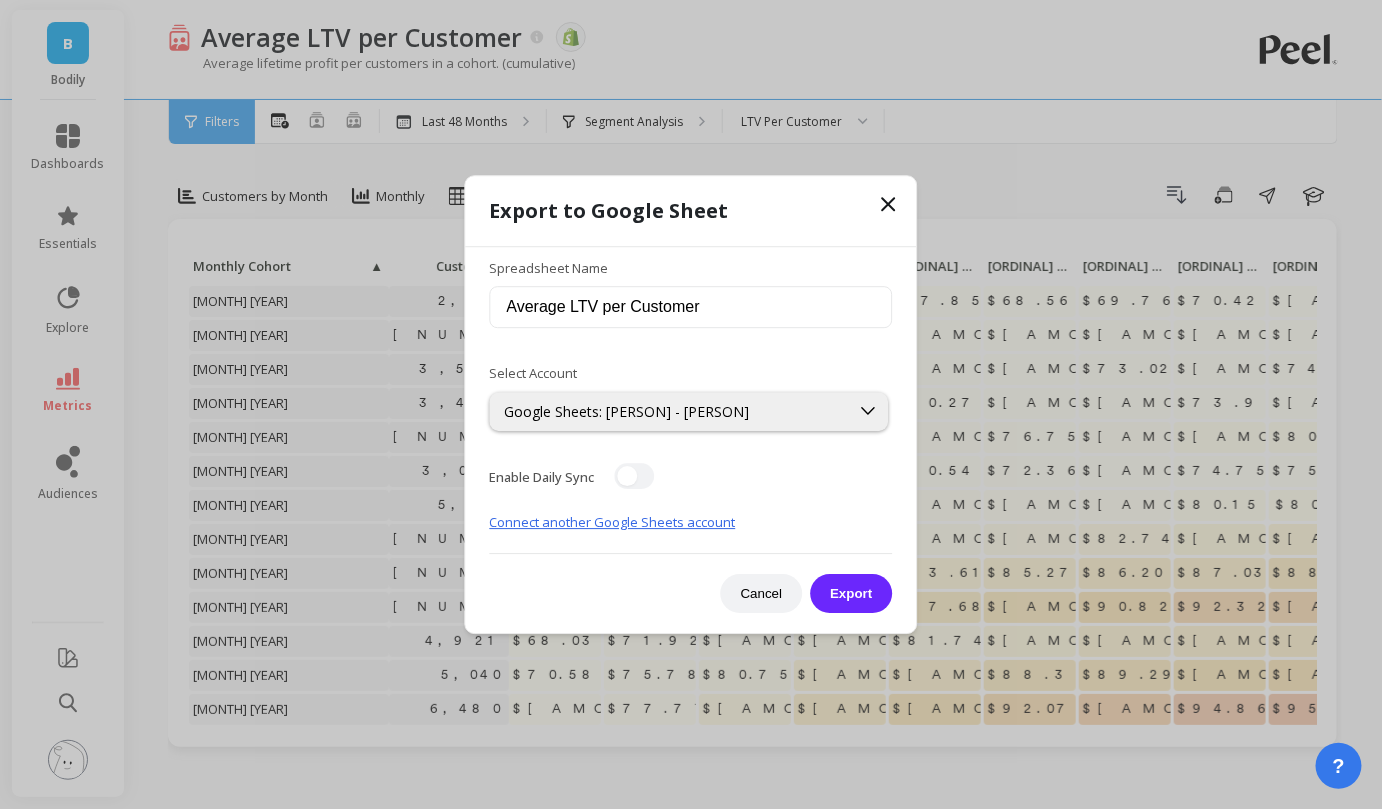 click on "Spreadsheet Name Average LTV per Customer Select Account Google Sheets: [PERSON] - [PERSON] This feature is not available on your current plan. Upgrade    to unlock this team feature Enable Daily Sync Connect another Google Sheets account Cancel Export" at bounding box center [691, 426] 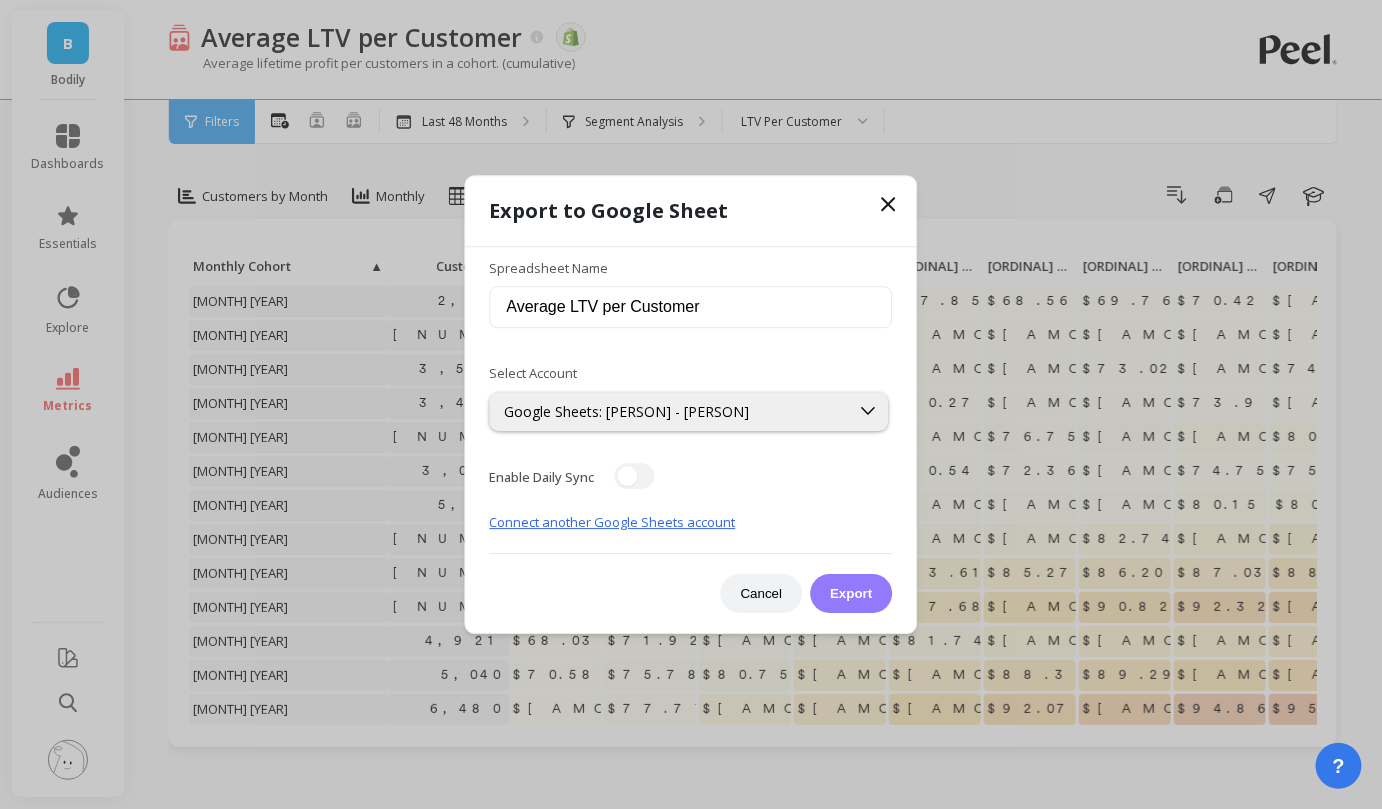 click on "Export" at bounding box center (851, 593) 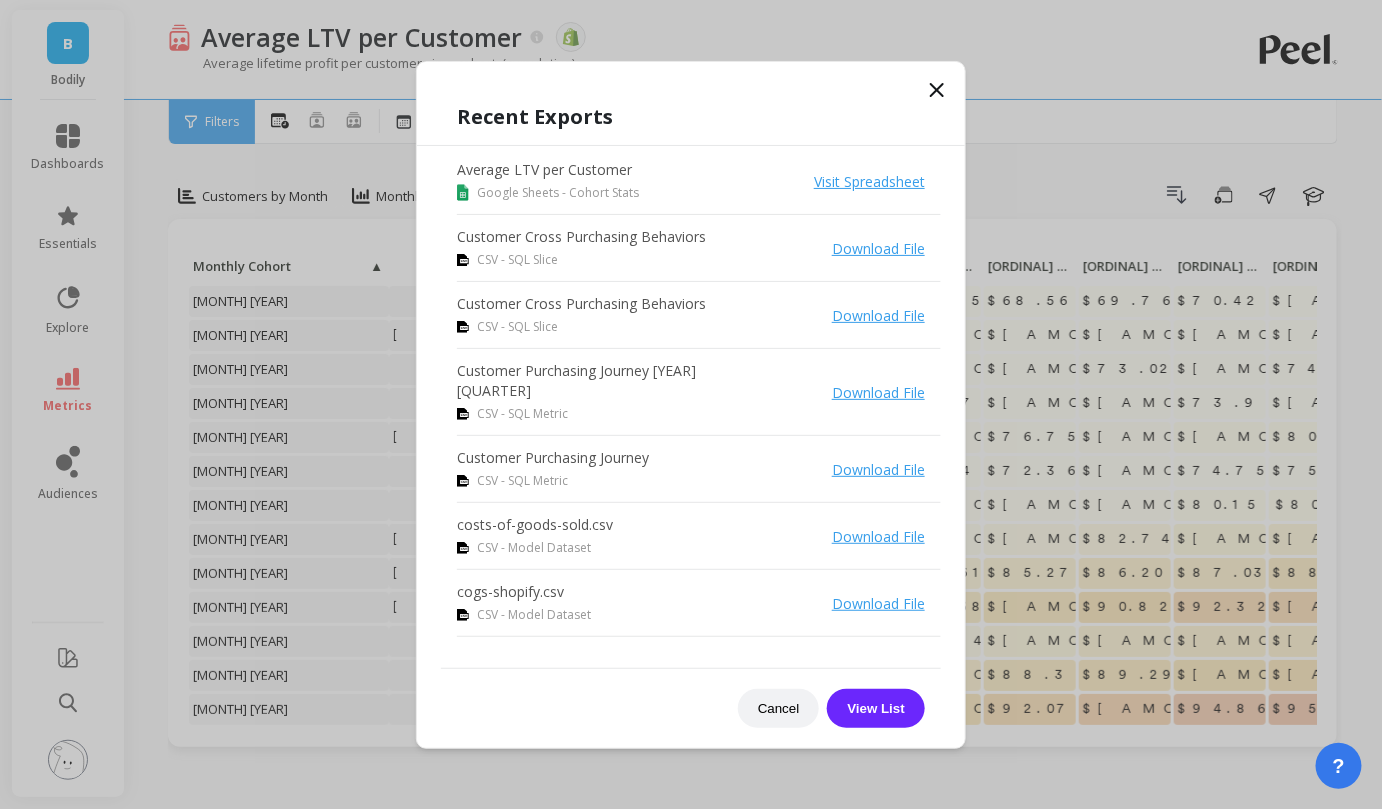 click on "Visit Spreadsheet" at bounding box center (869, 181) 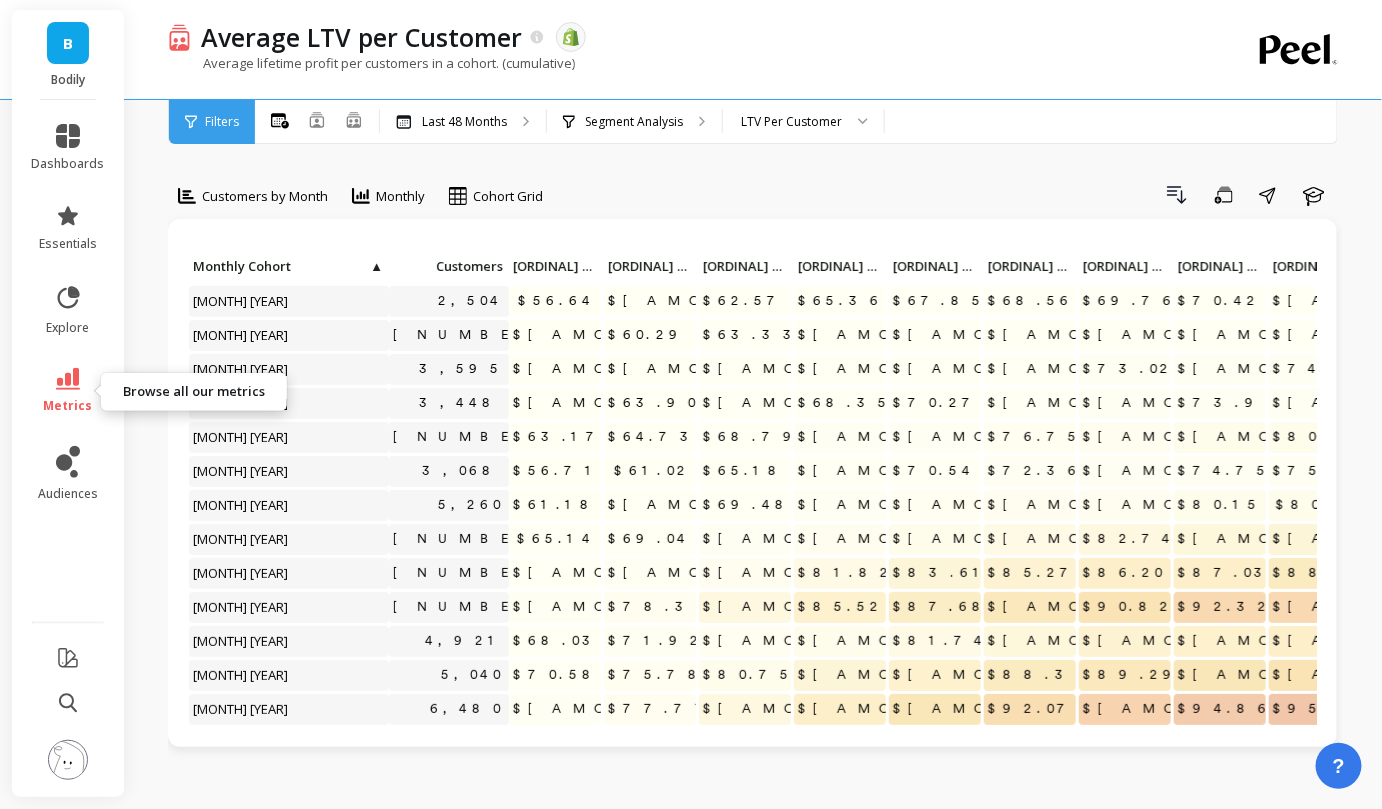 click at bounding box center [68, 379] 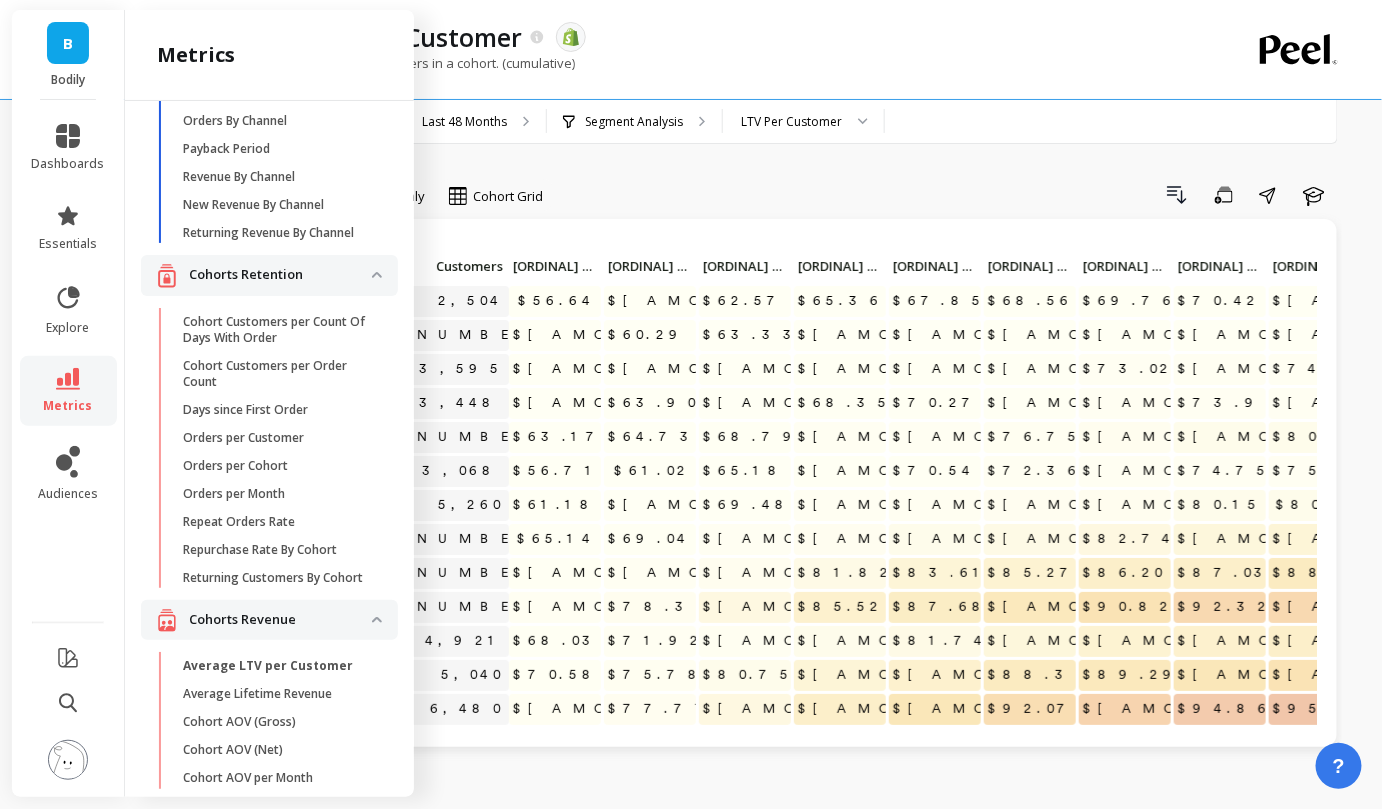 scroll, scrollTop: 0, scrollLeft: 0, axis: both 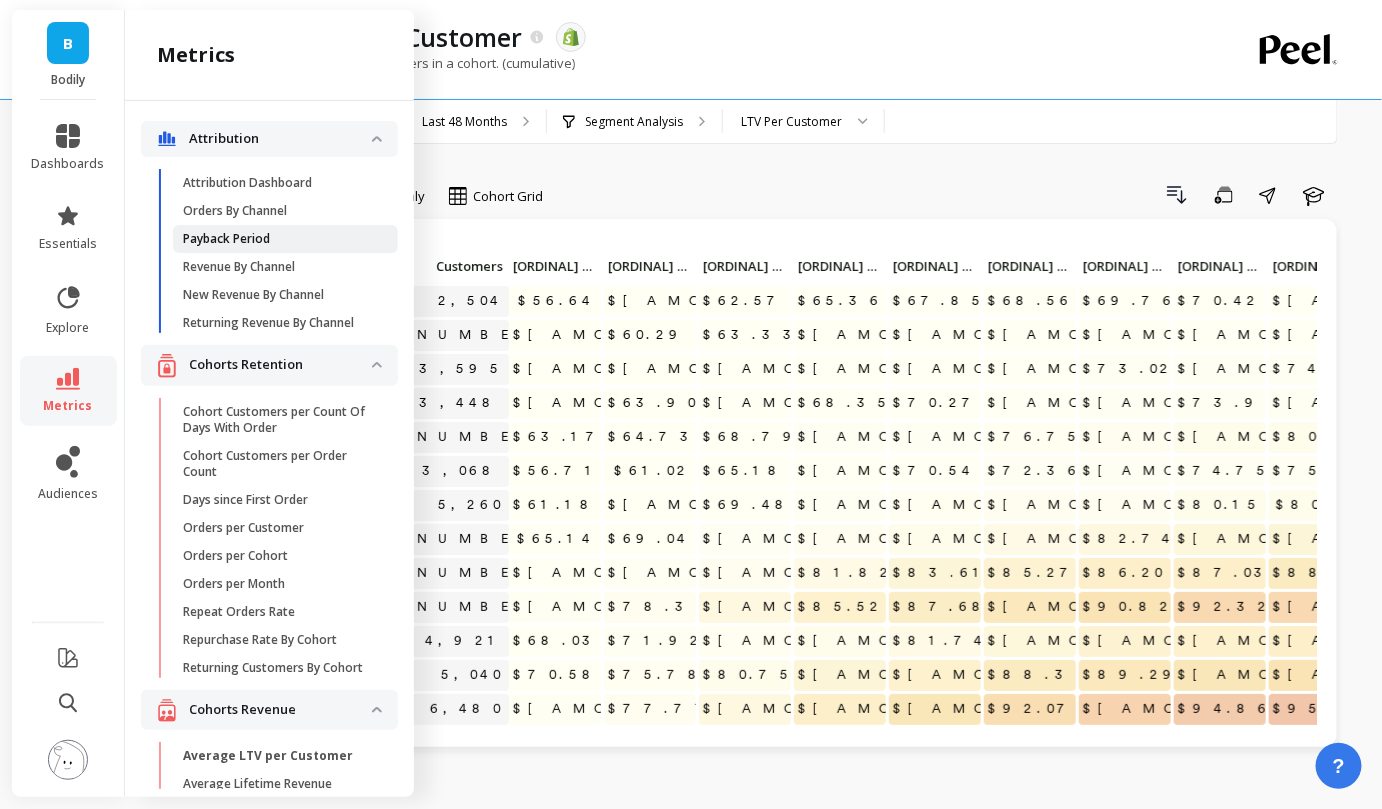 click on "Payback Period" at bounding box center [247, 183] 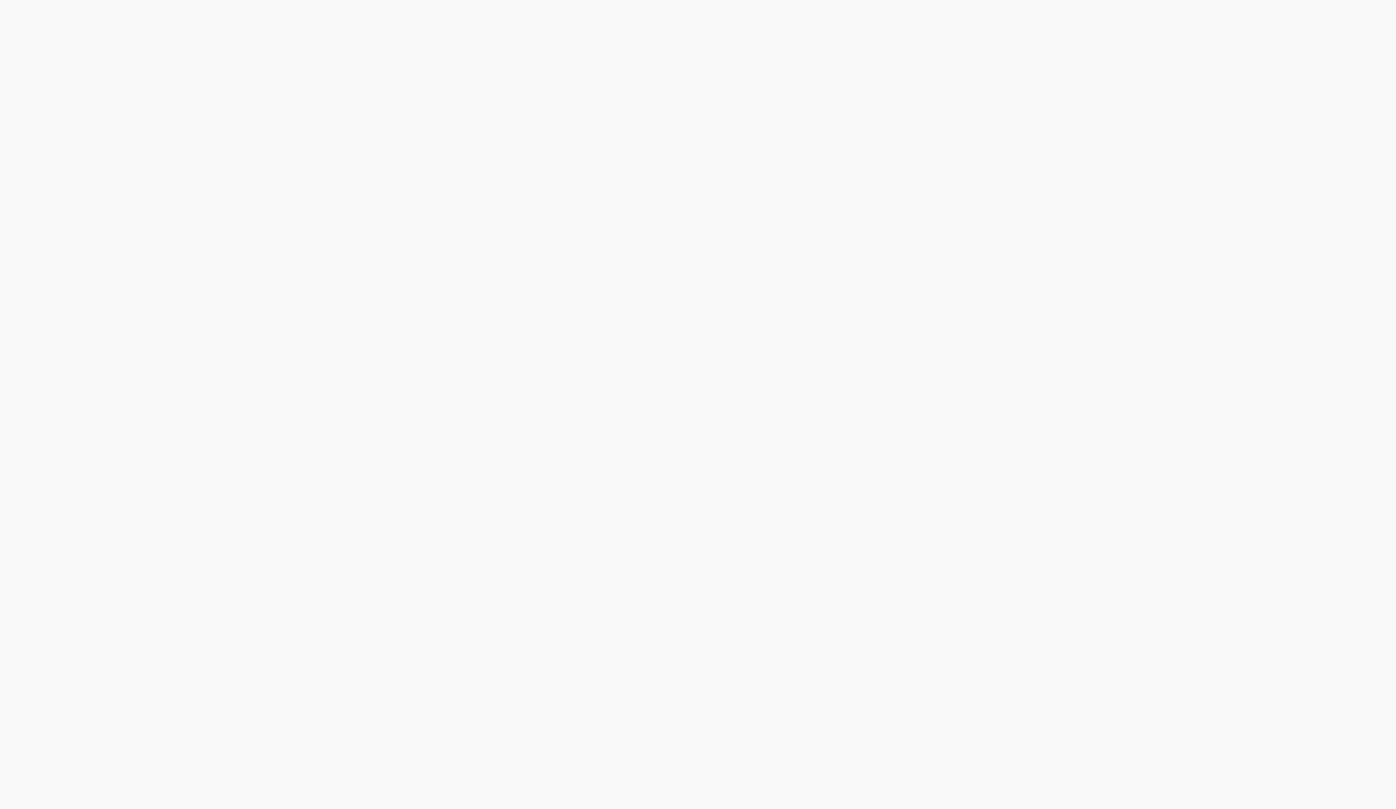 scroll, scrollTop: 0, scrollLeft: 0, axis: both 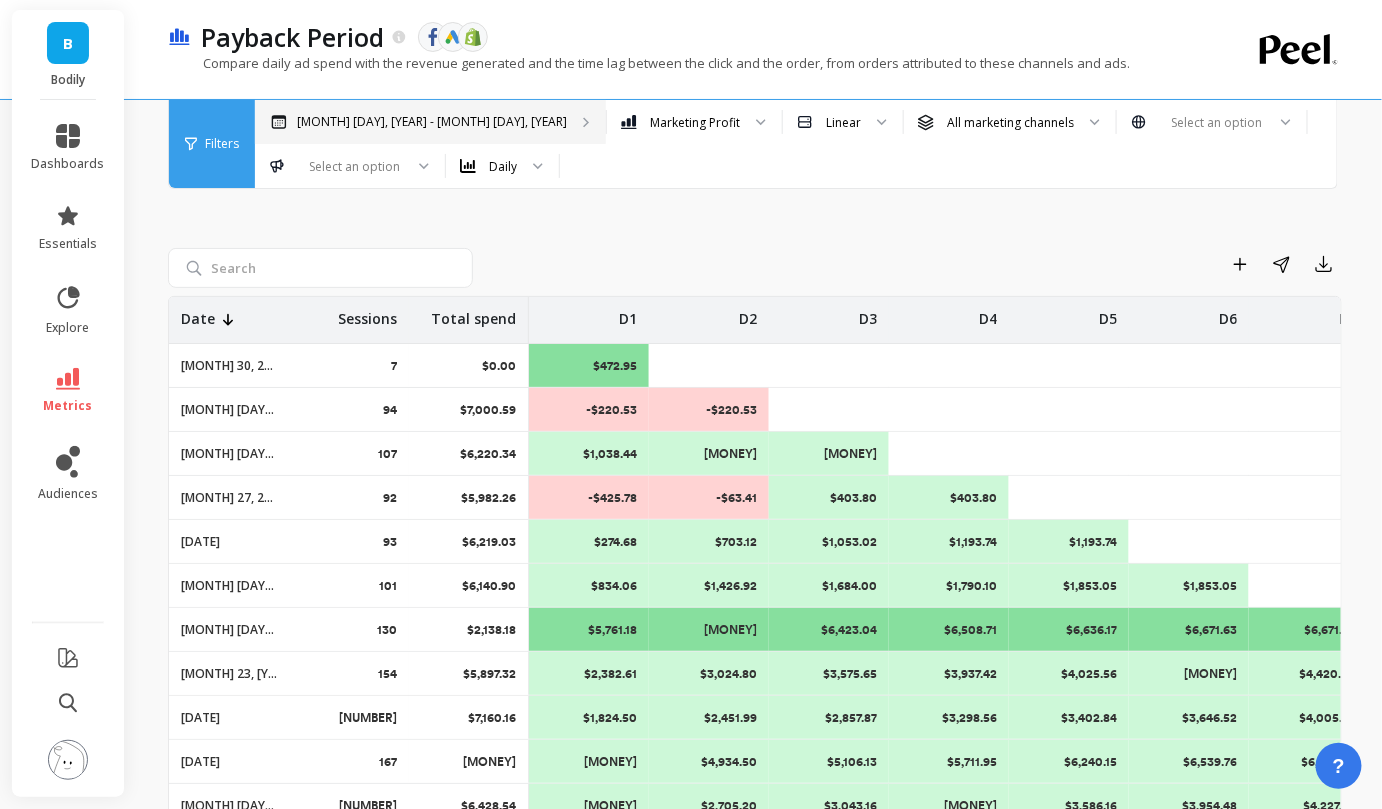 click on "[MONTH] [DAY], [YEAR] - [MONTH] [DAY], [YEAR]" at bounding box center (432, 122) 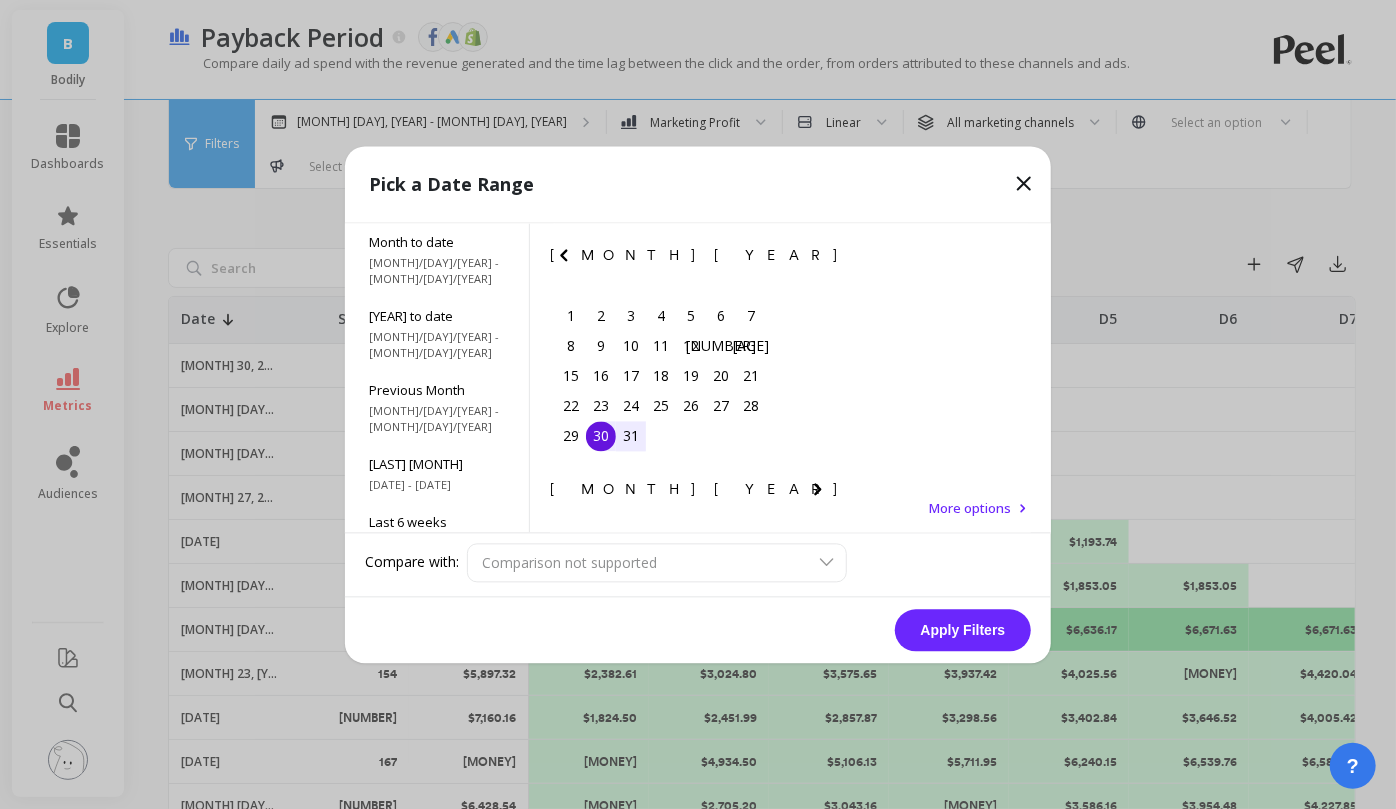 click at bounding box center (1024, 183) 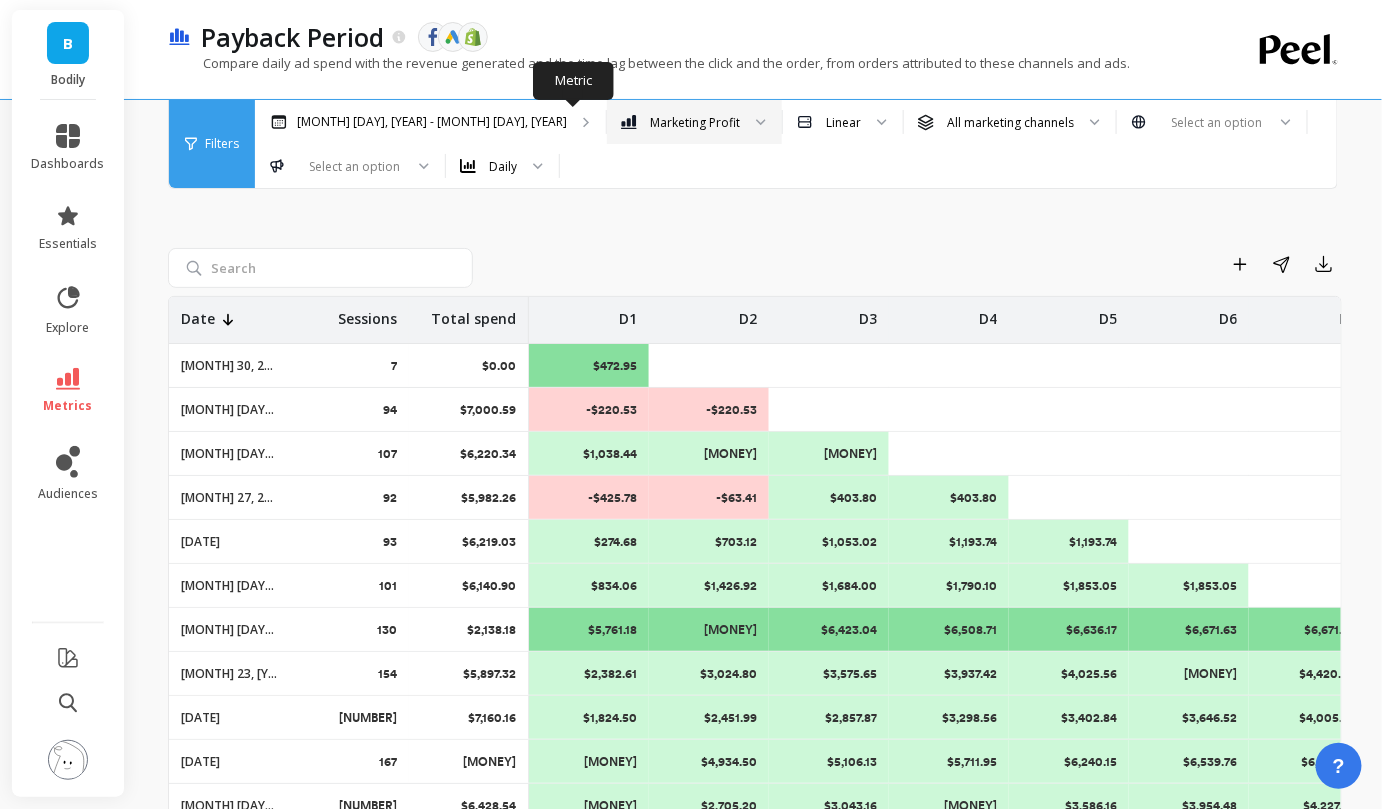 click on "Marketing Profit" at bounding box center (682, 122) 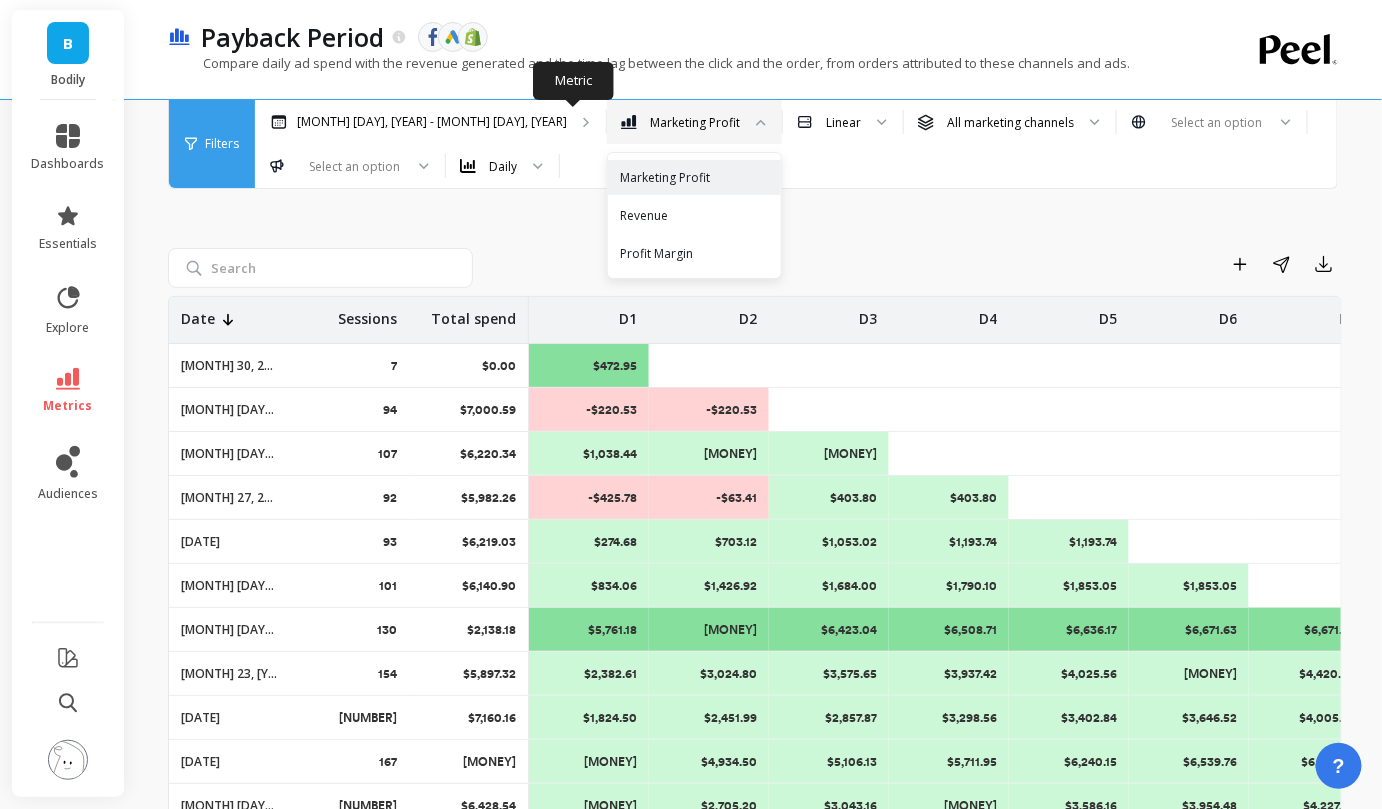 click on "Marketing Profit" at bounding box center (682, 122) 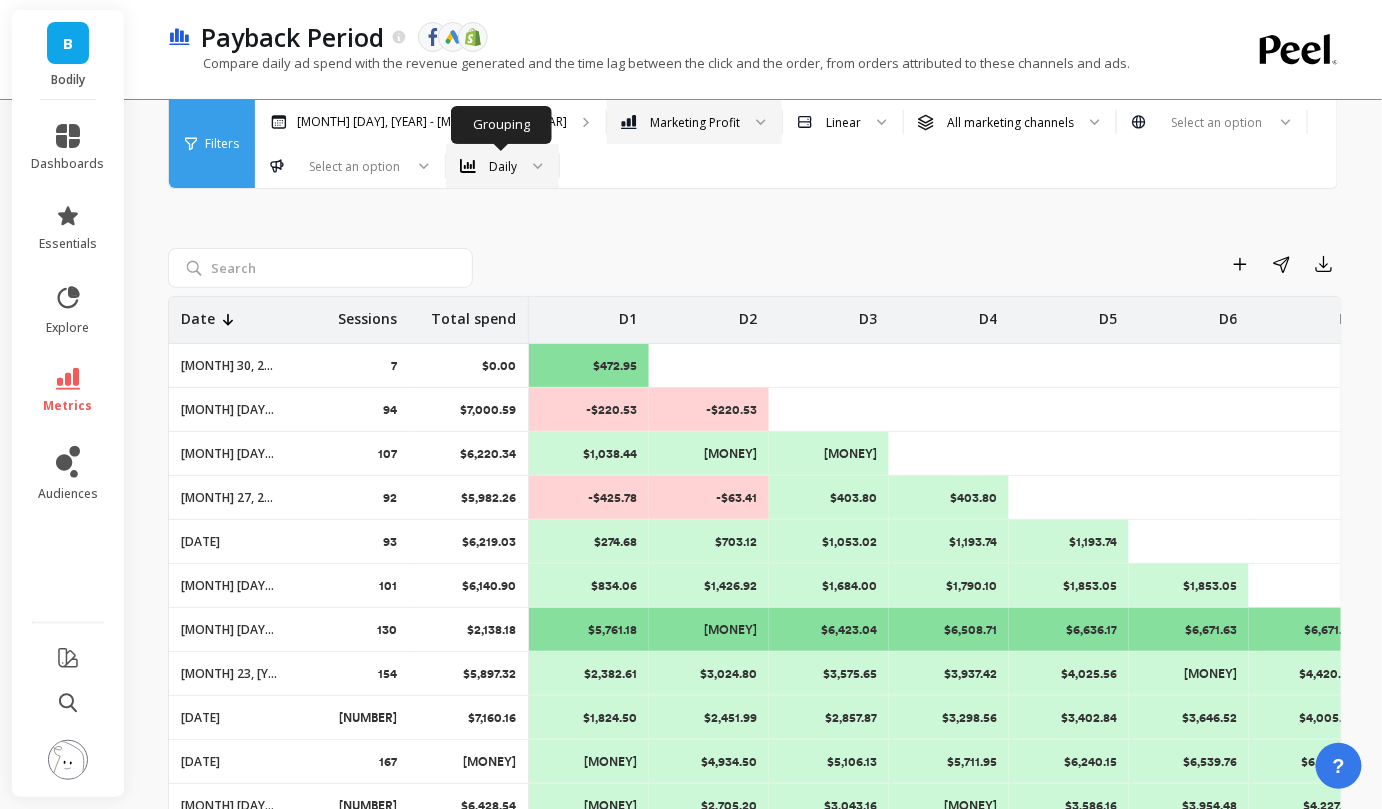 click at bounding box center (531, 166) 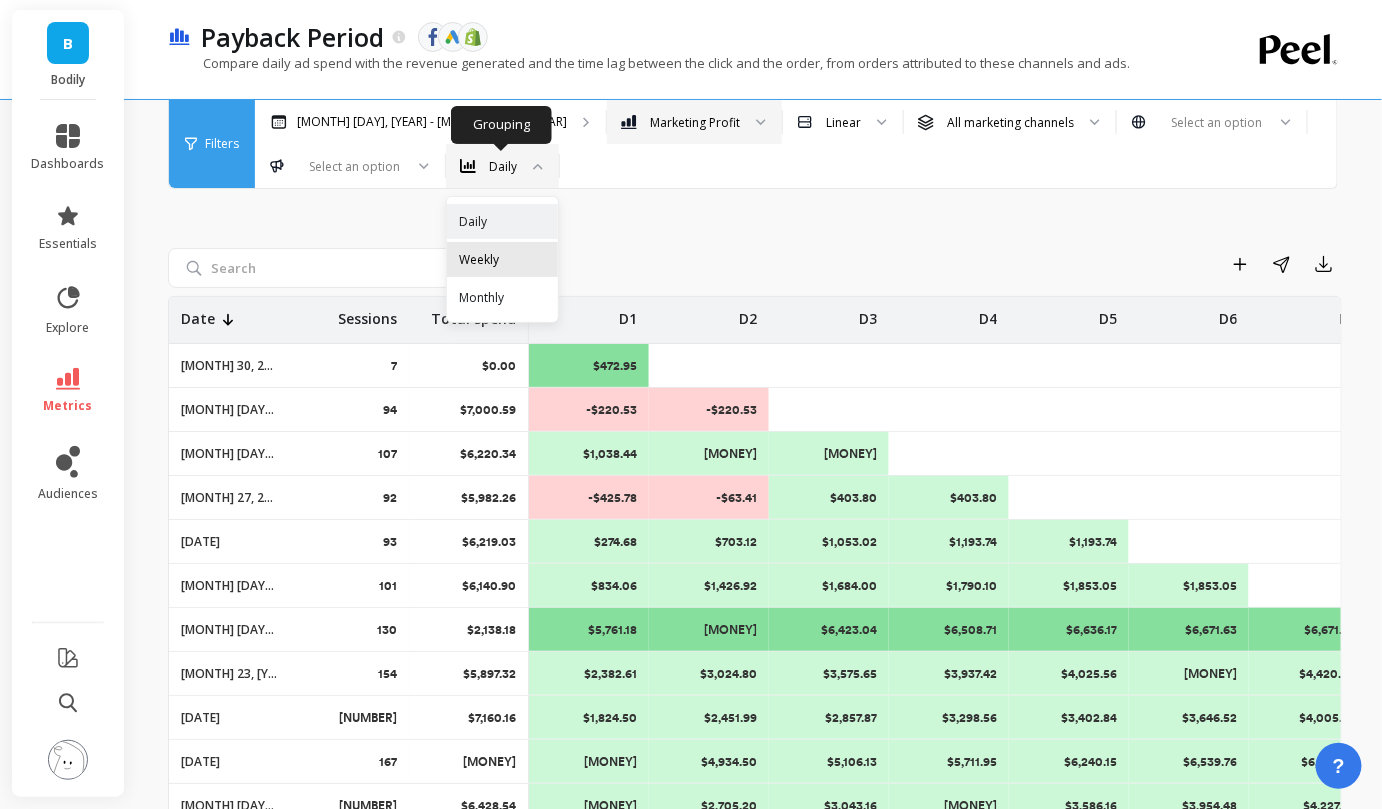 click on "Weekly" at bounding box center (502, 259) 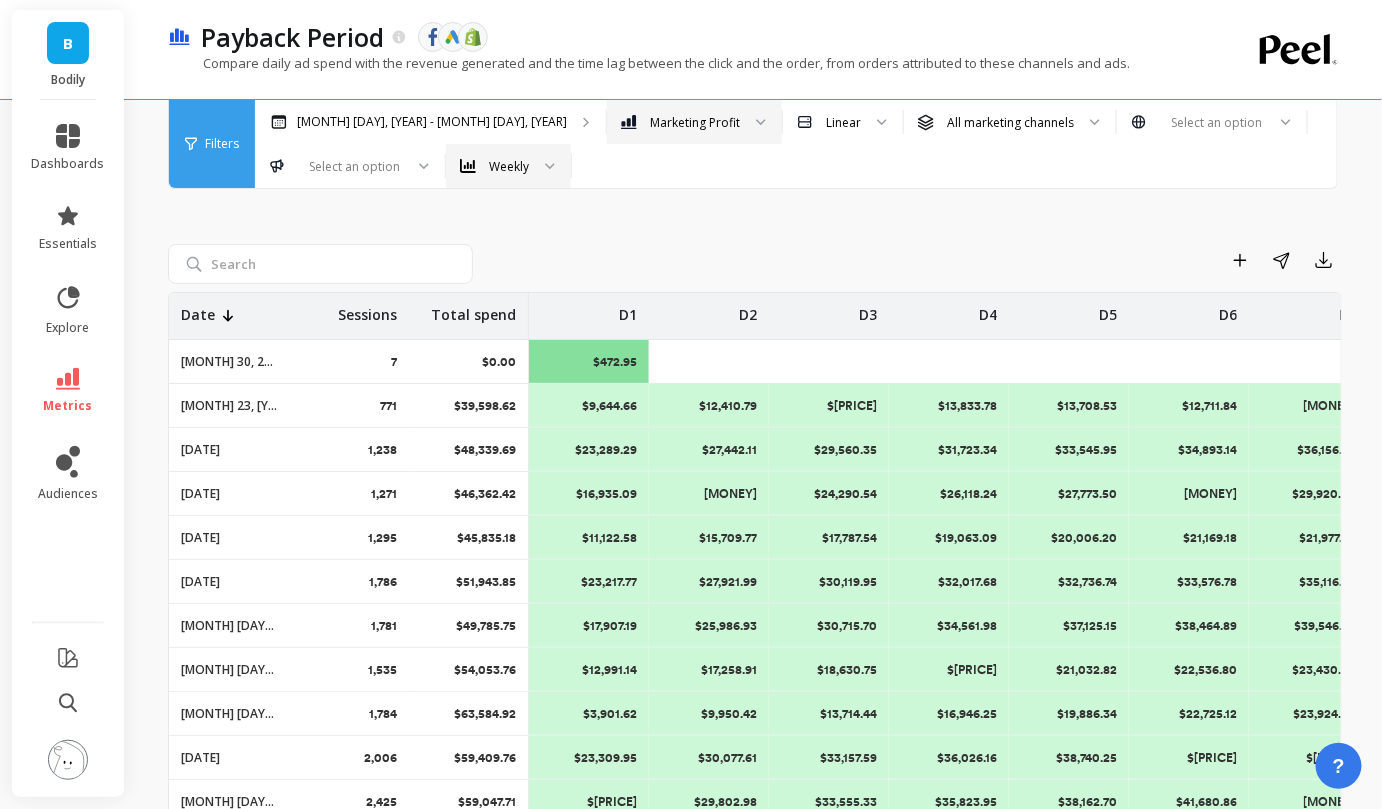 scroll, scrollTop: 0, scrollLeft: 0, axis: both 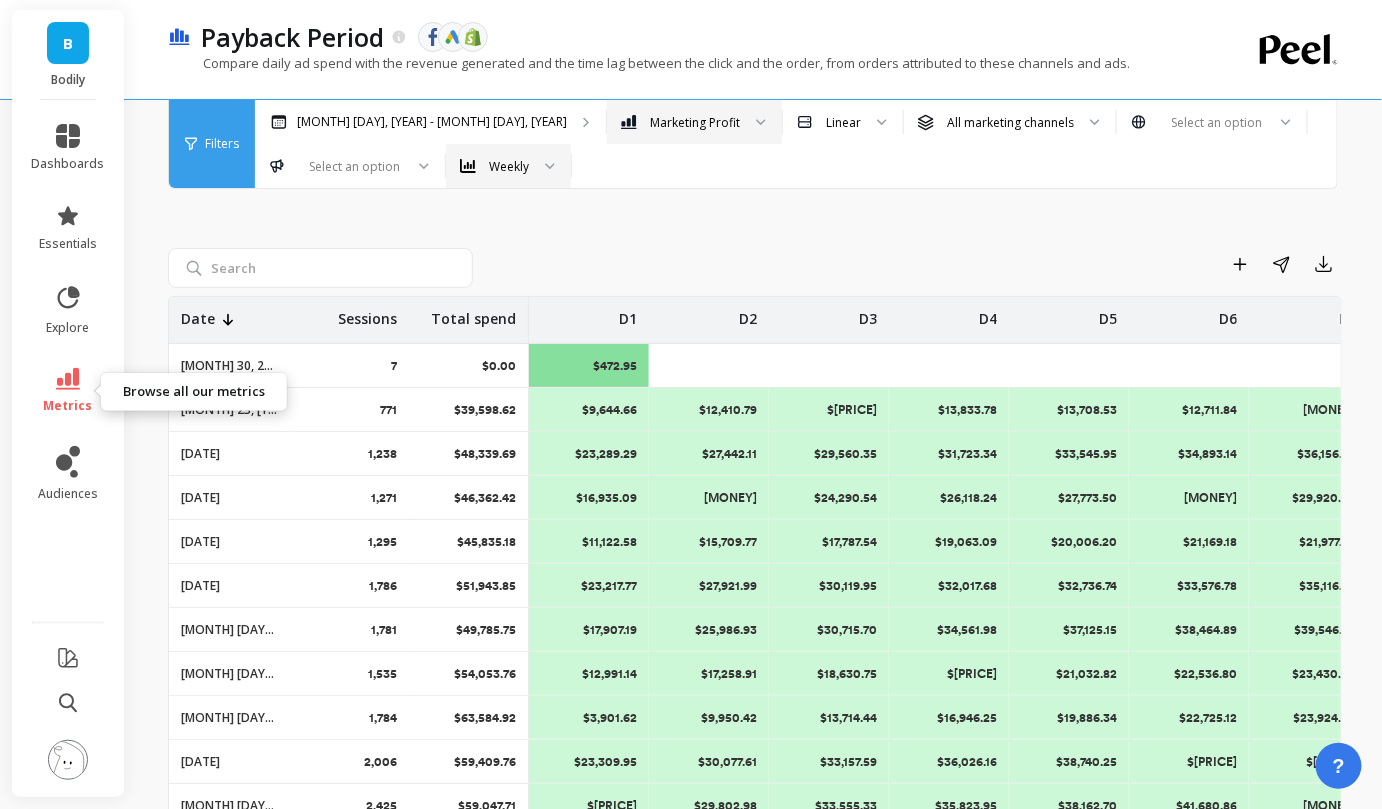 click at bounding box center [68, 379] 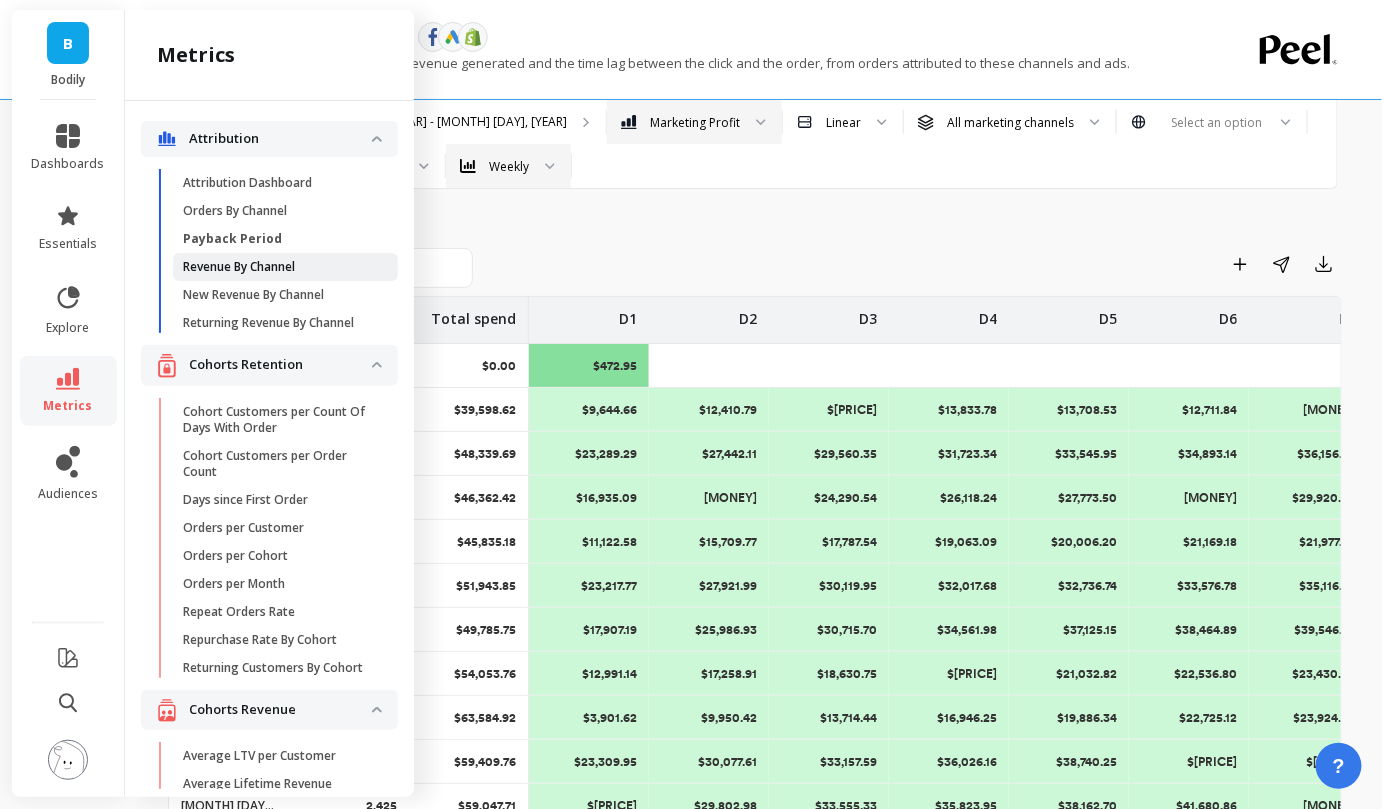 click on "Revenue By Channel" at bounding box center (285, 183) 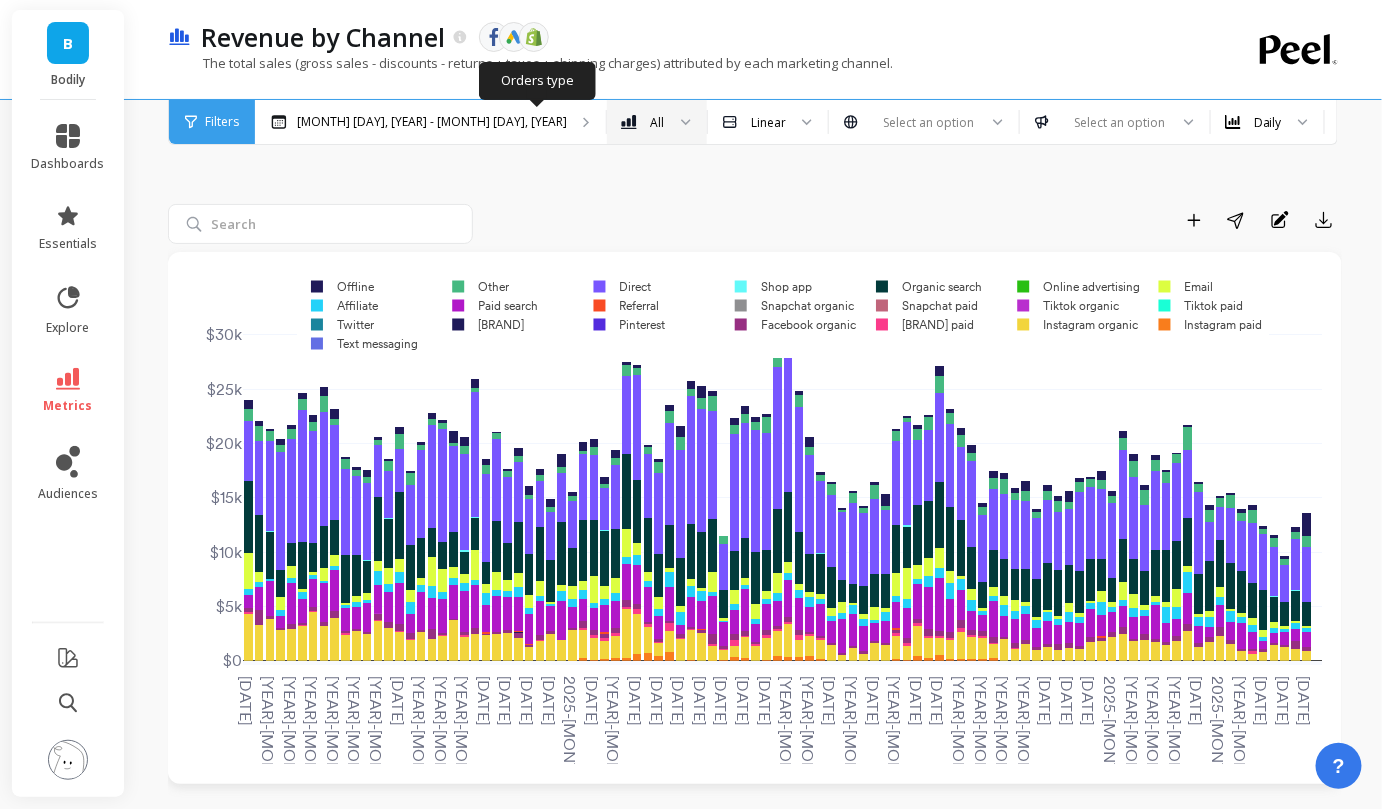 click at bounding box center [679, 122] 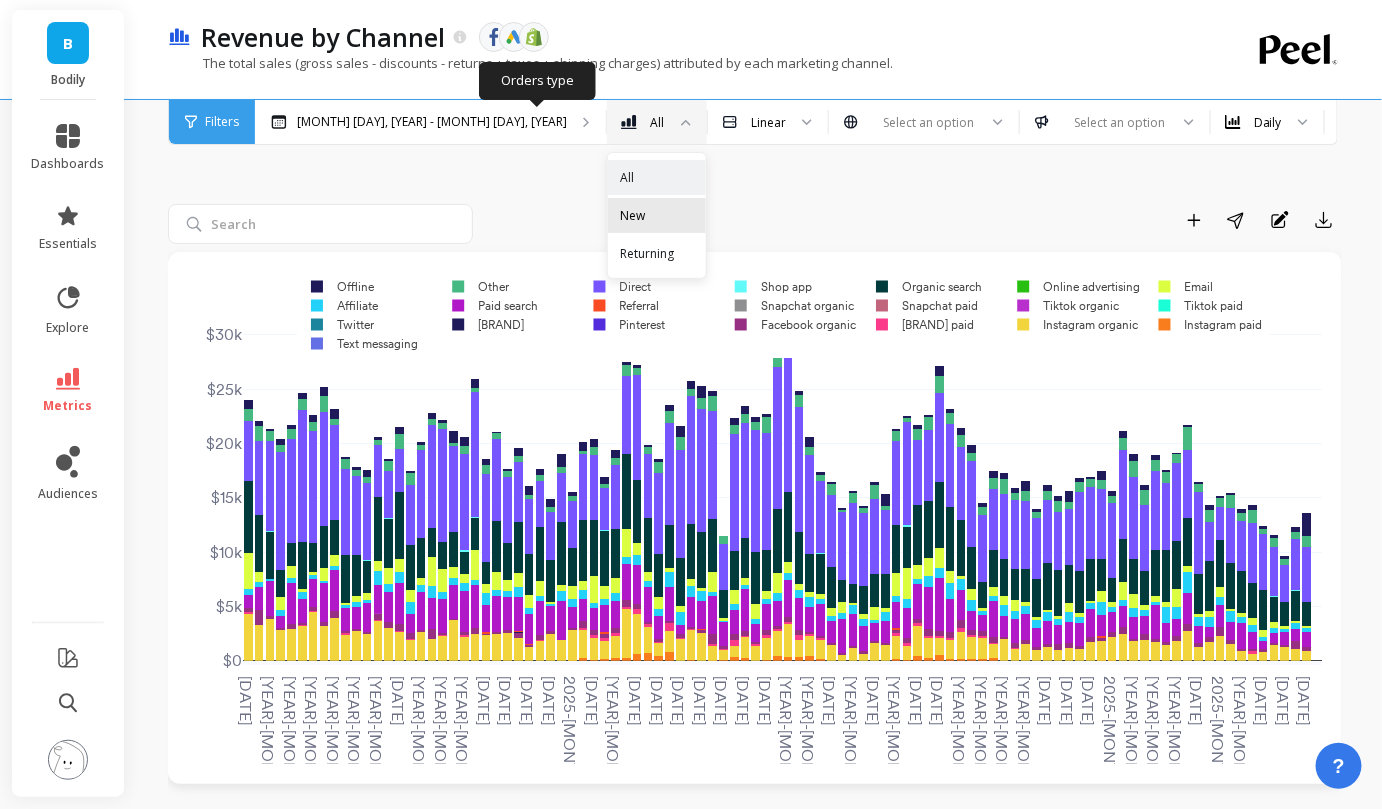 click on "New" at bounding box center [657, 215] 